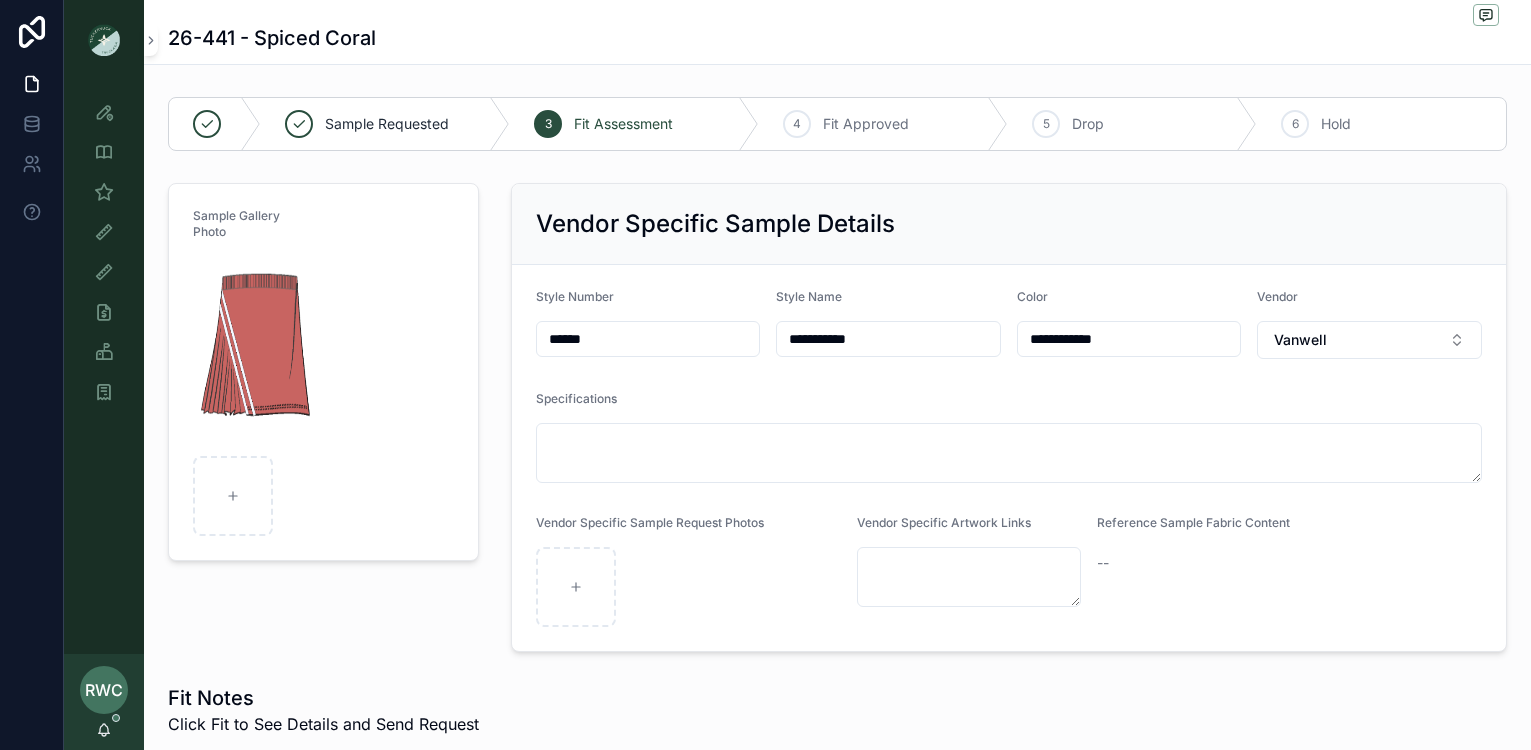 scroll, scrollTop: 0, scrollLeft: 0, axis: both 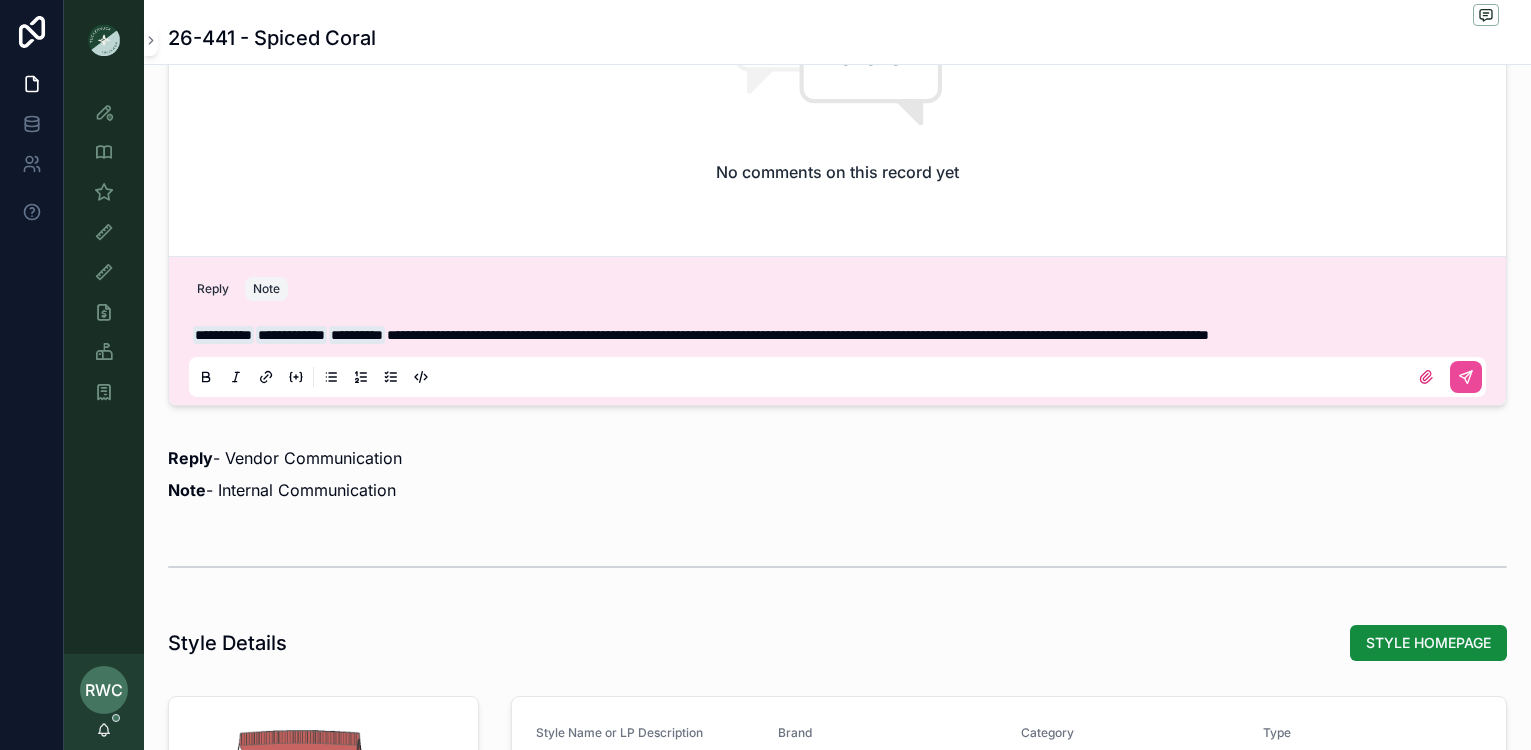 click at bounding box center (837, 377) 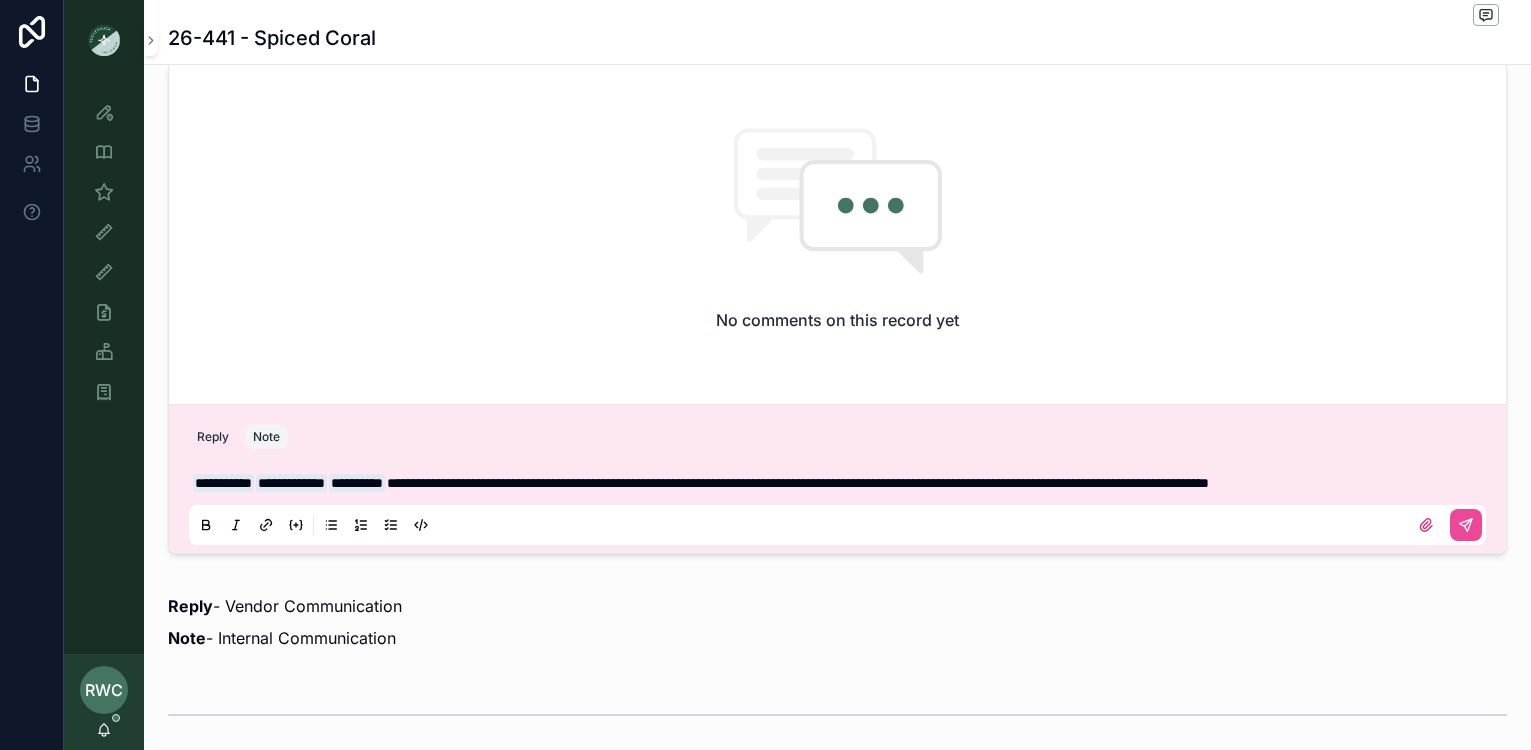 scroll, scrollTop: 1535, scrollLeft: 0, axis: vertical 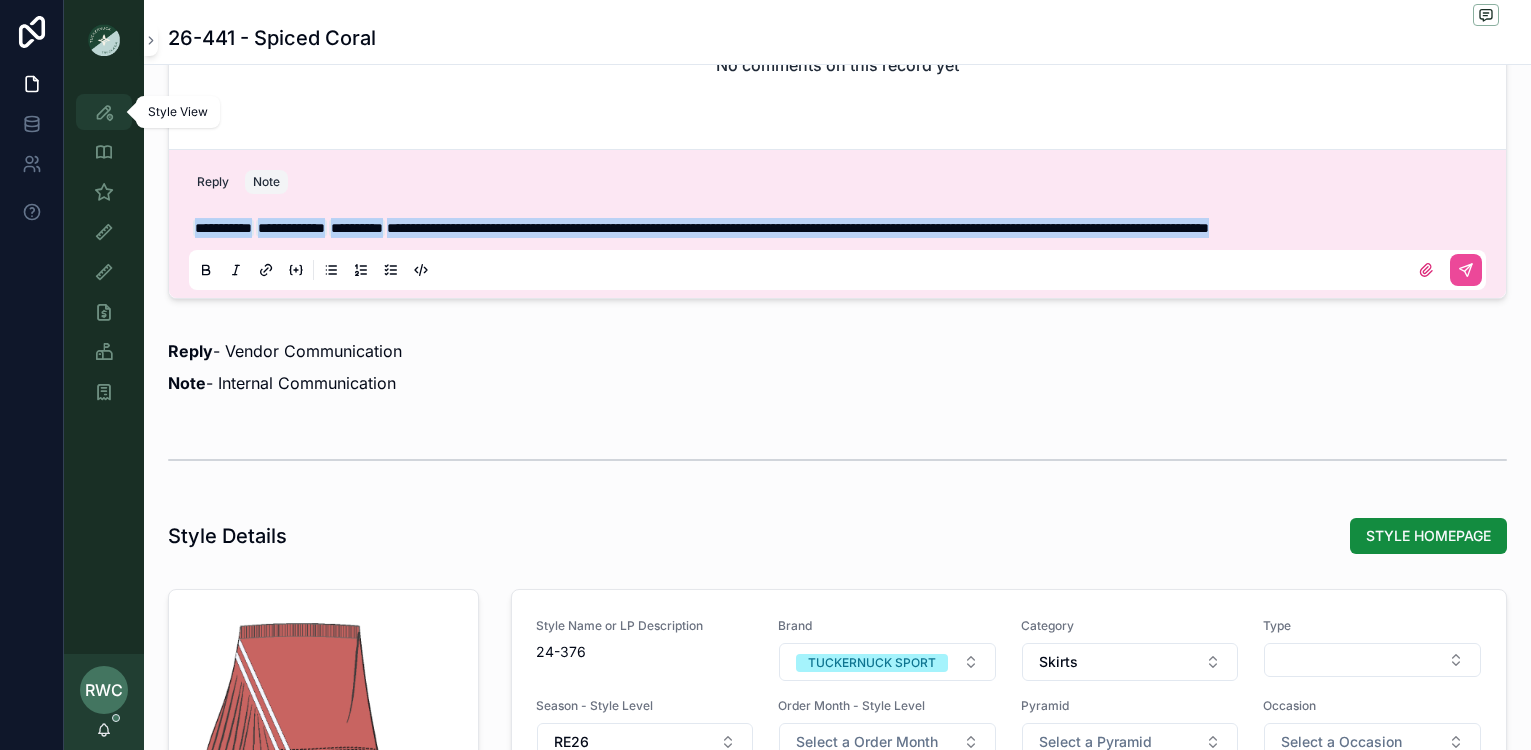 drag, startPoint x: 279, startPoint y: 239, endPoint x: 87, endPoint y: 104, distance: 234.71046 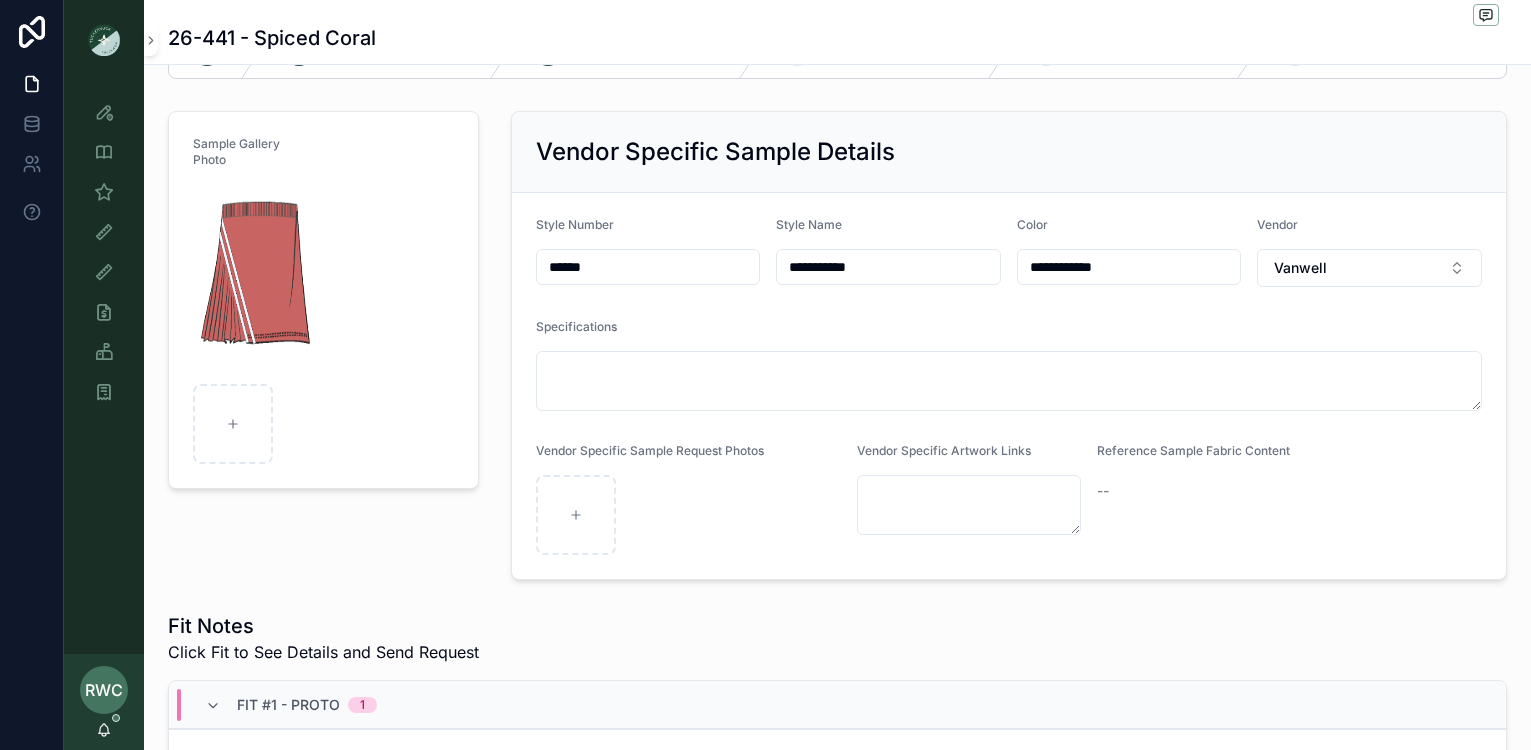 scroll, scrollTop: 0, scrollLeft: 0, axis: both 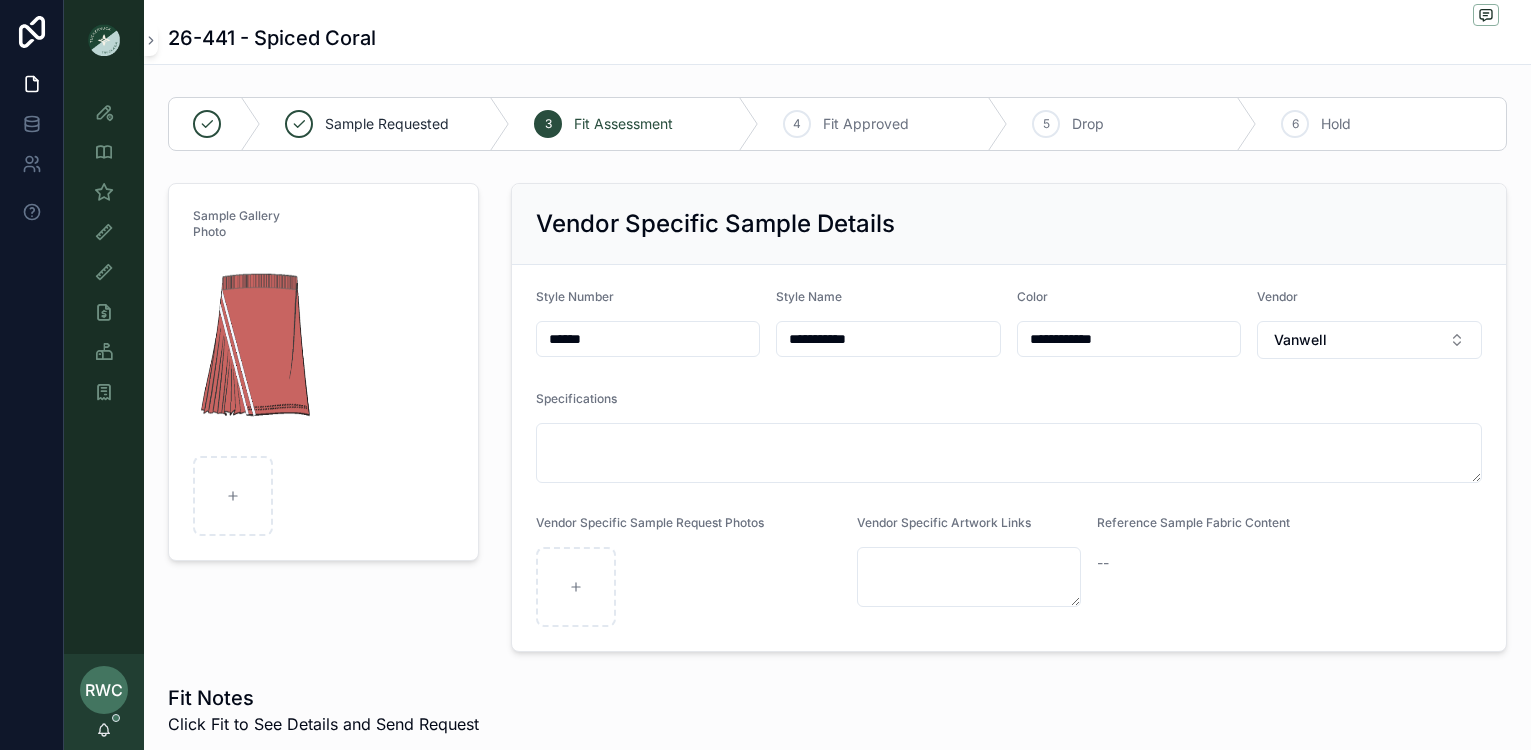 click on "******" at bounding box center (648, 339) 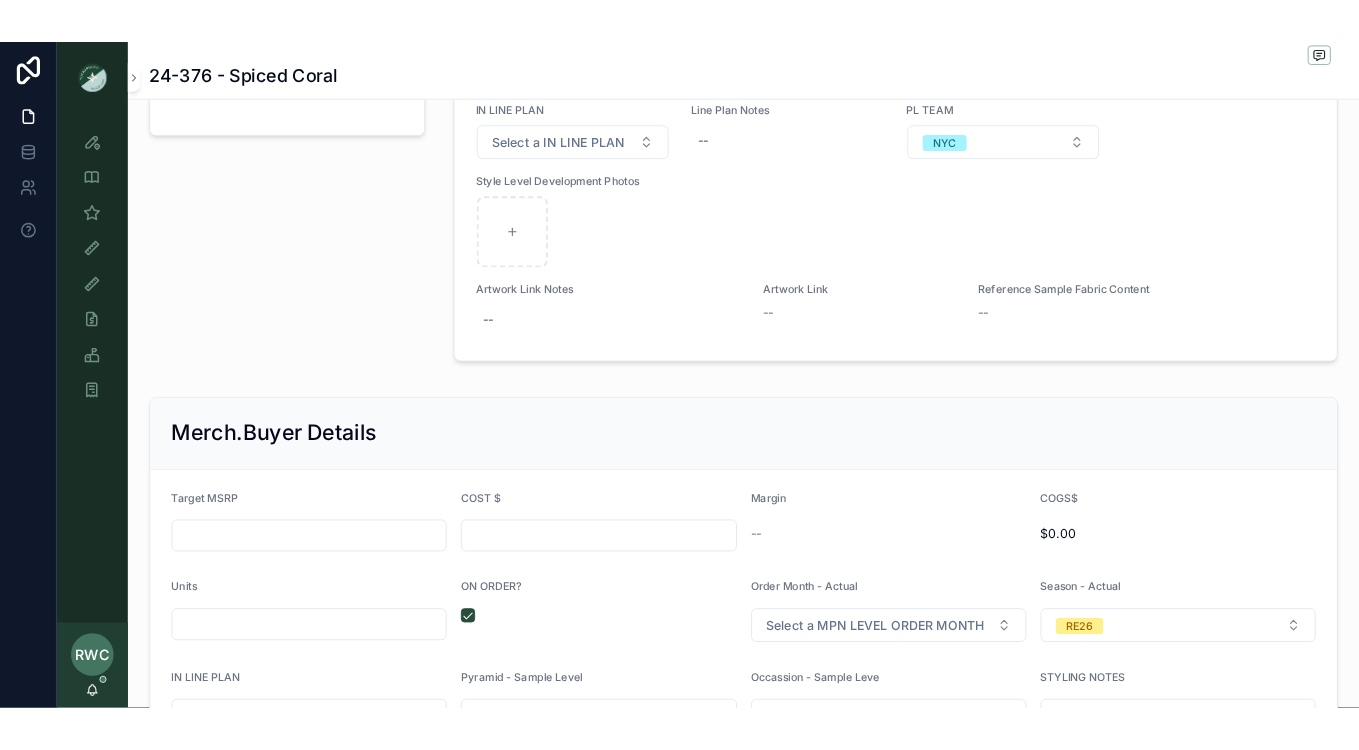 scroll, scrollTop: 1844, scrollLeft: 0, axis: vertical 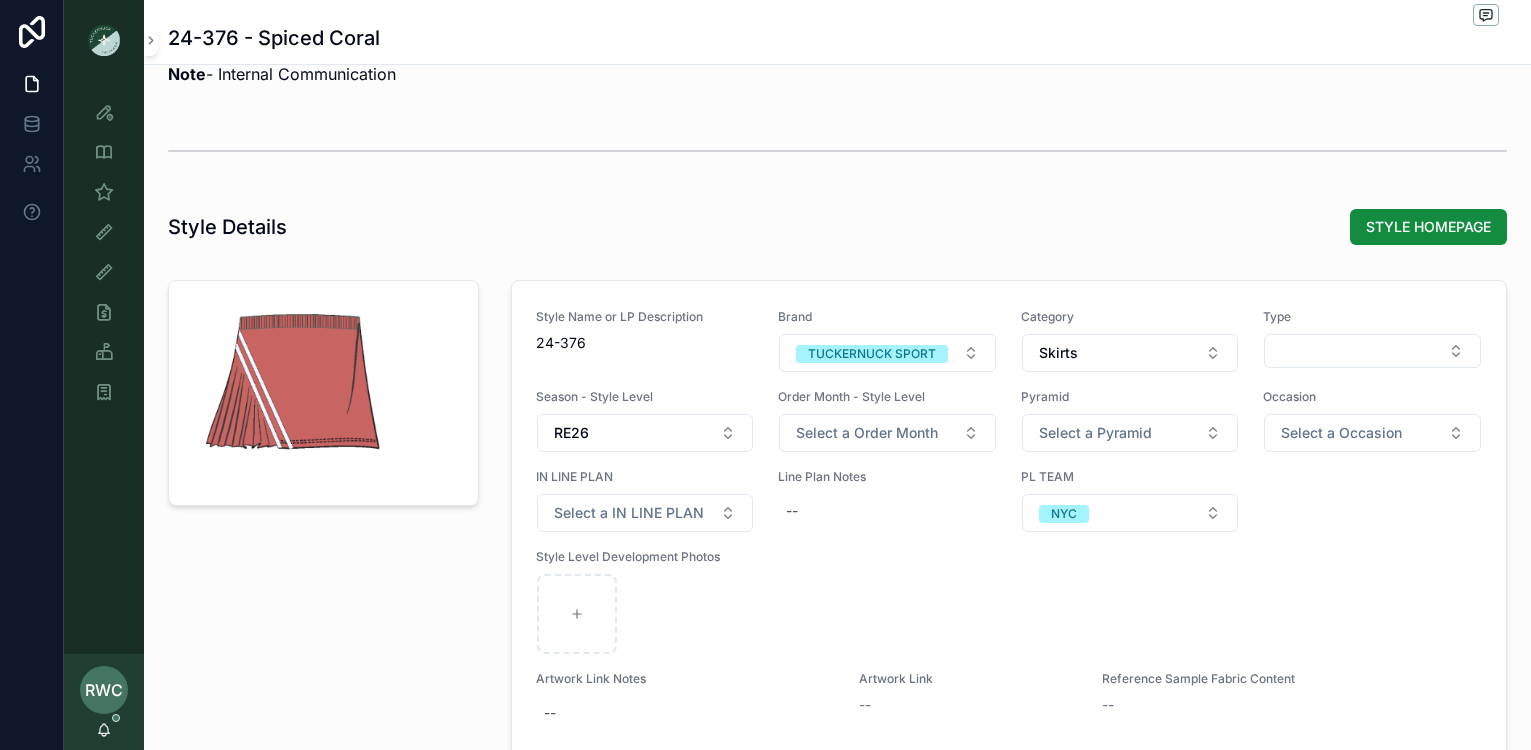type on "******" 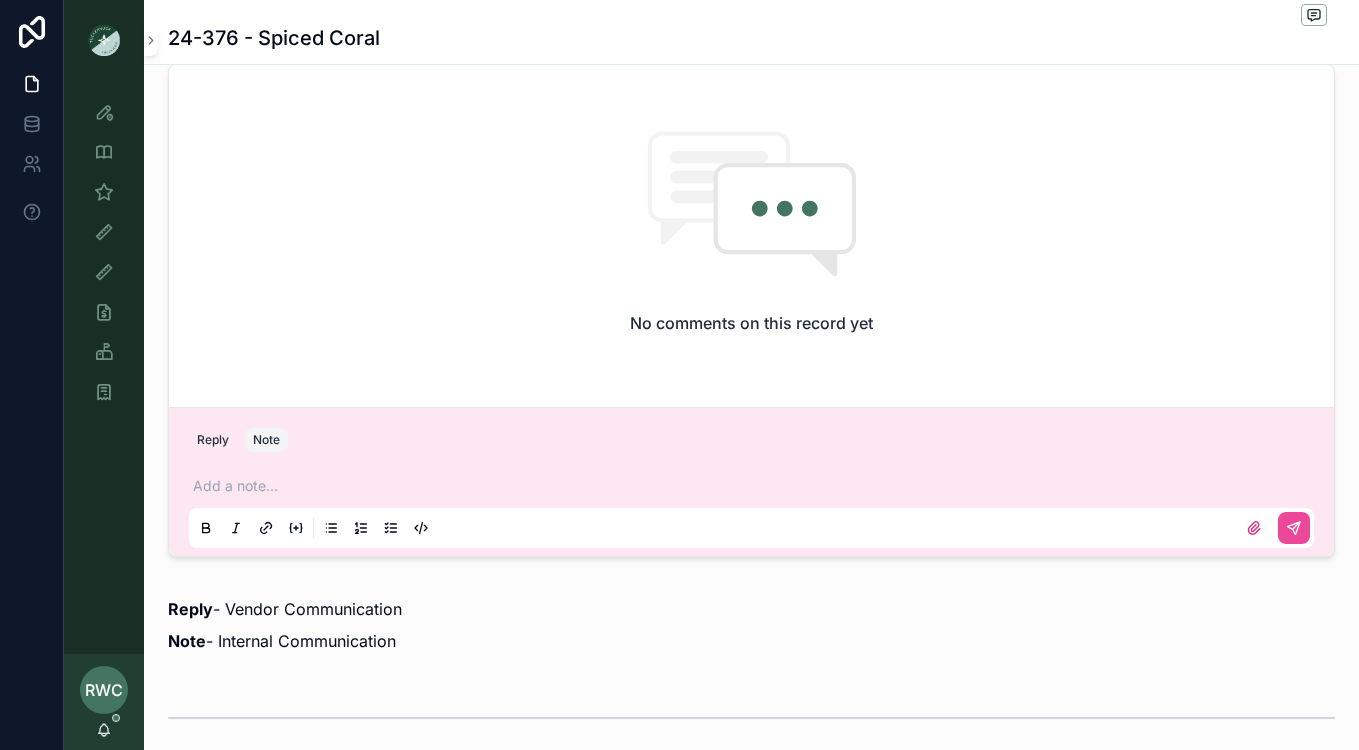 scroll, scrollTop: 1050, scrollLeft: 0, axis: vertical 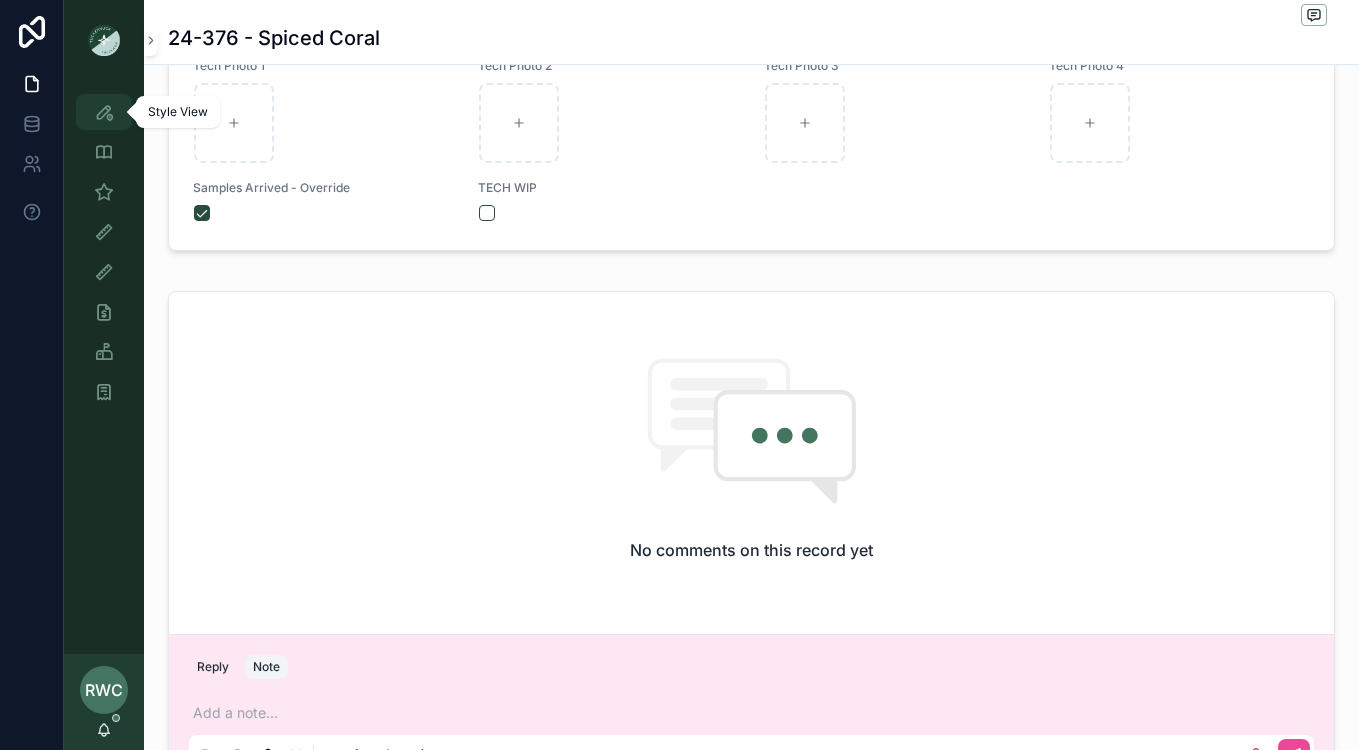 click at bounding box center [104, 112] 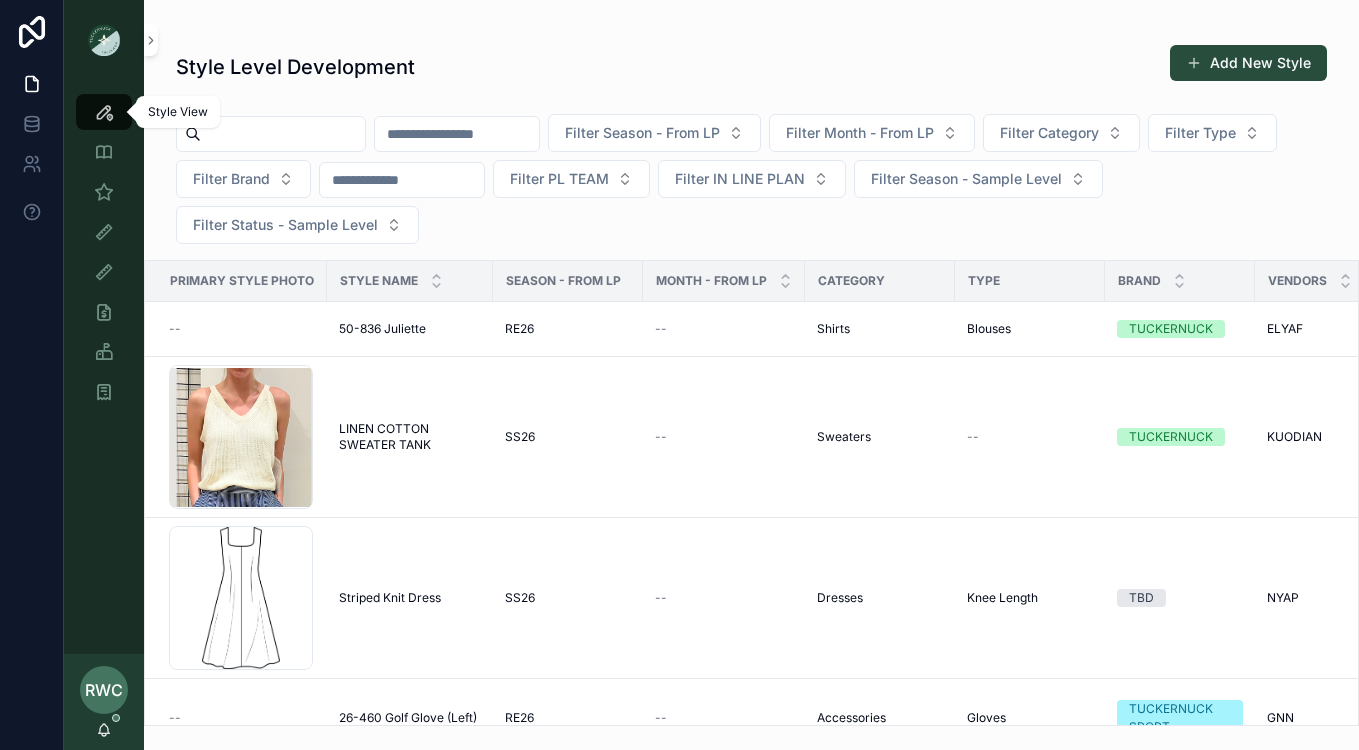 scroll, scrollTop: 0, scrollLeft: 0, axis: both 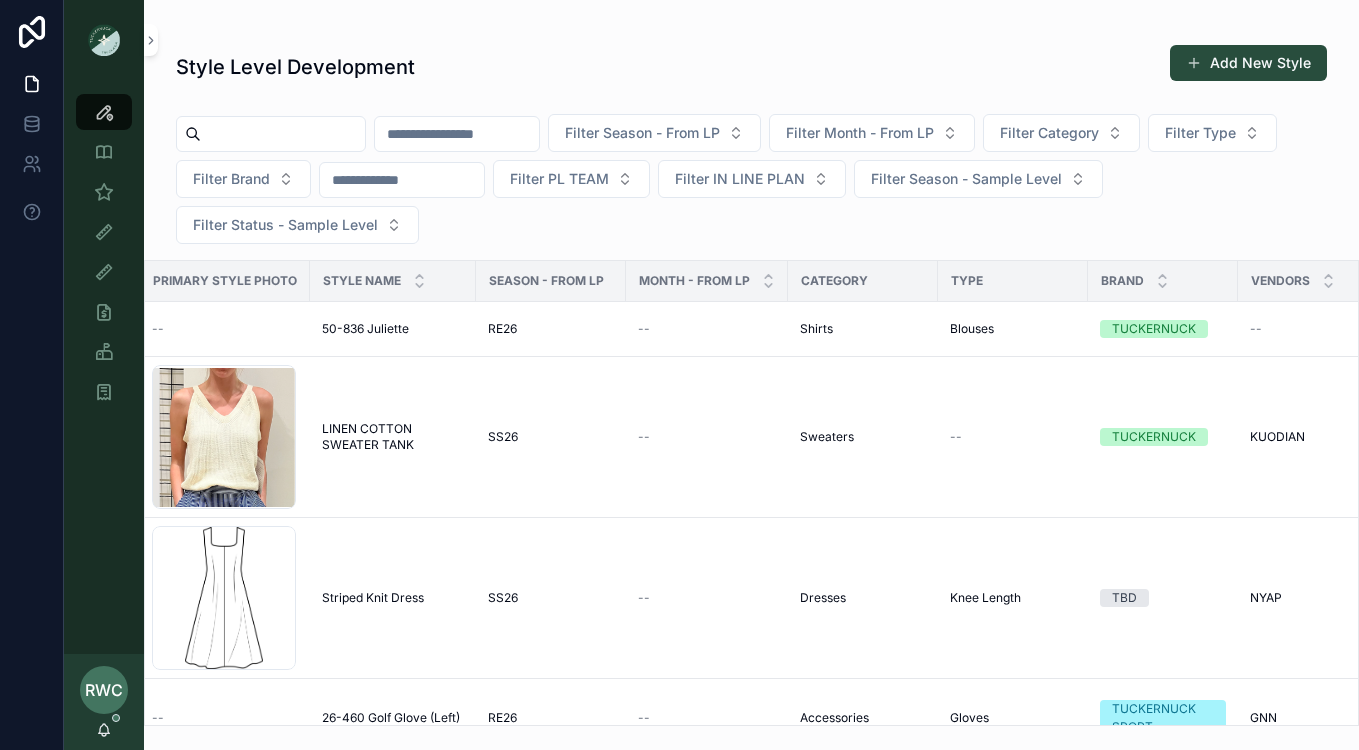click at bounding box center [283, 134] 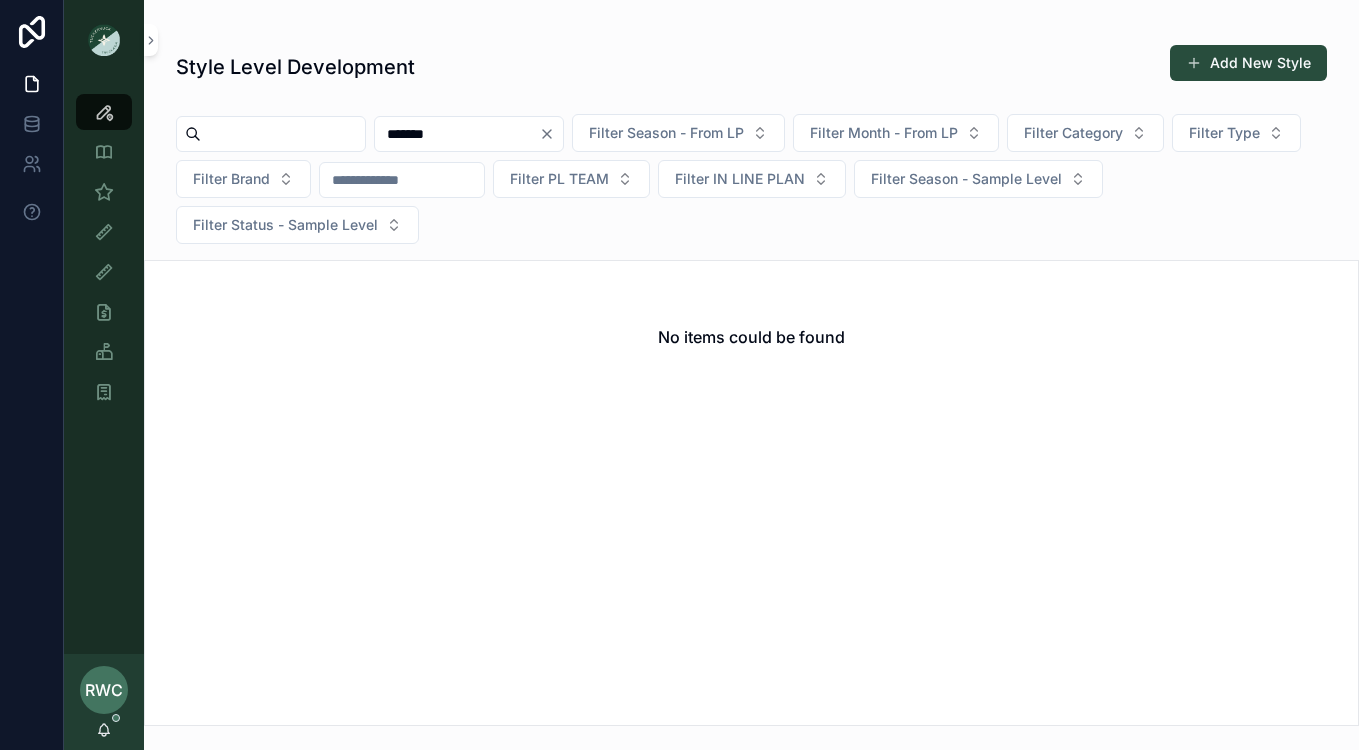 type on "*******" 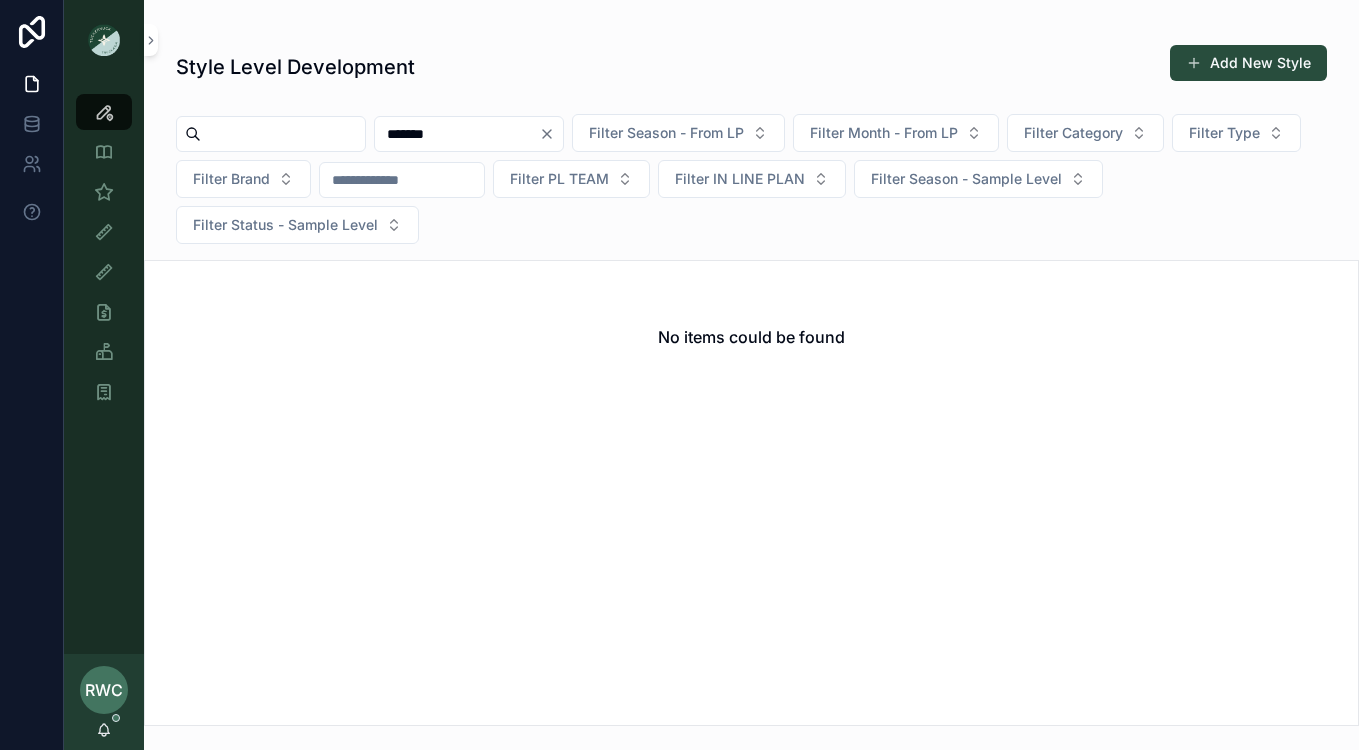 click 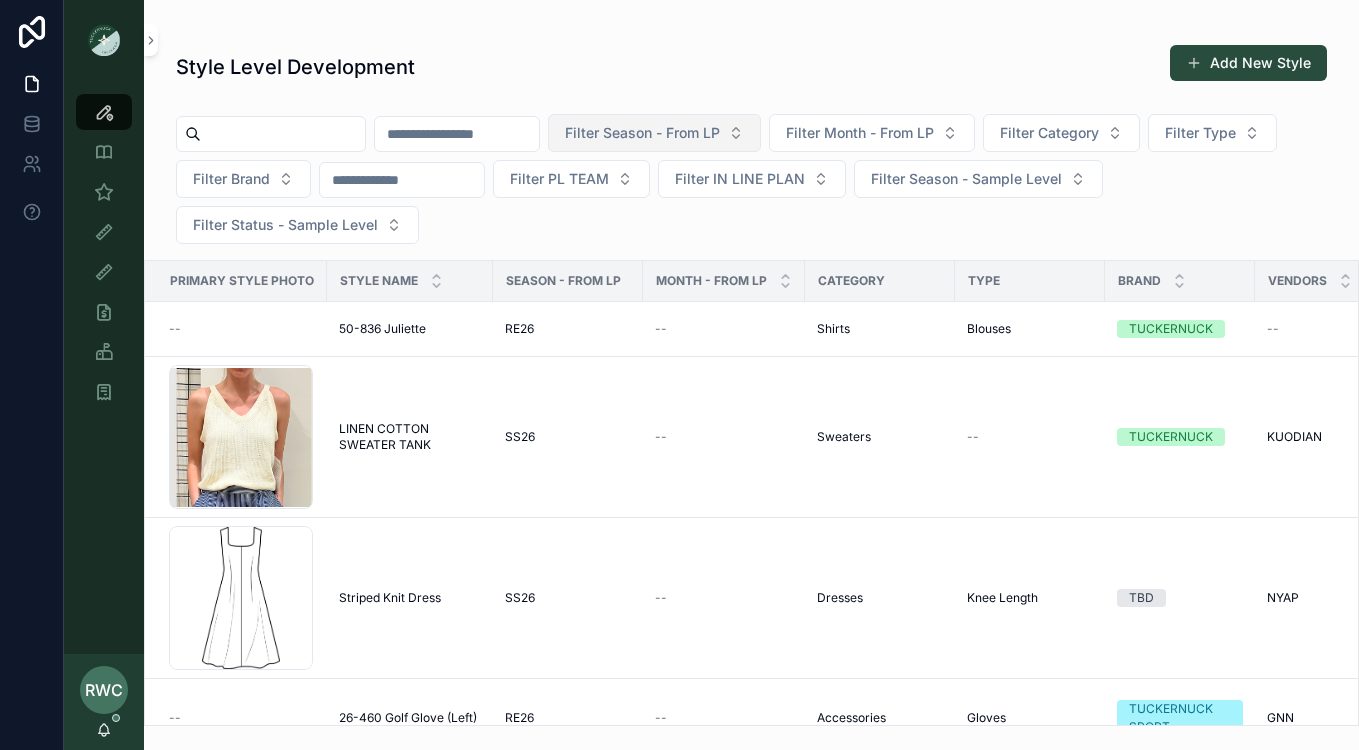 click on "Filter Season - From LP" at bounding box center [642, 133] 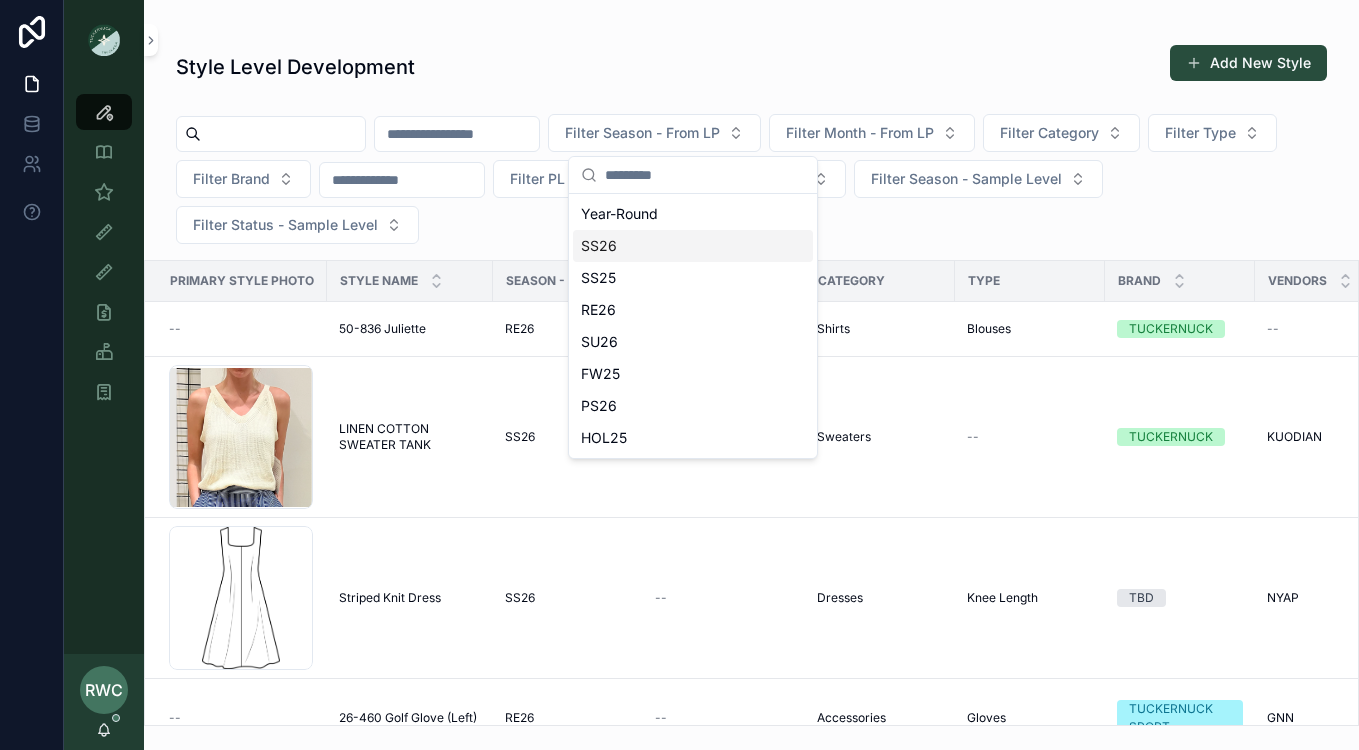 click on "SS26" at bounding box center [693, 246] 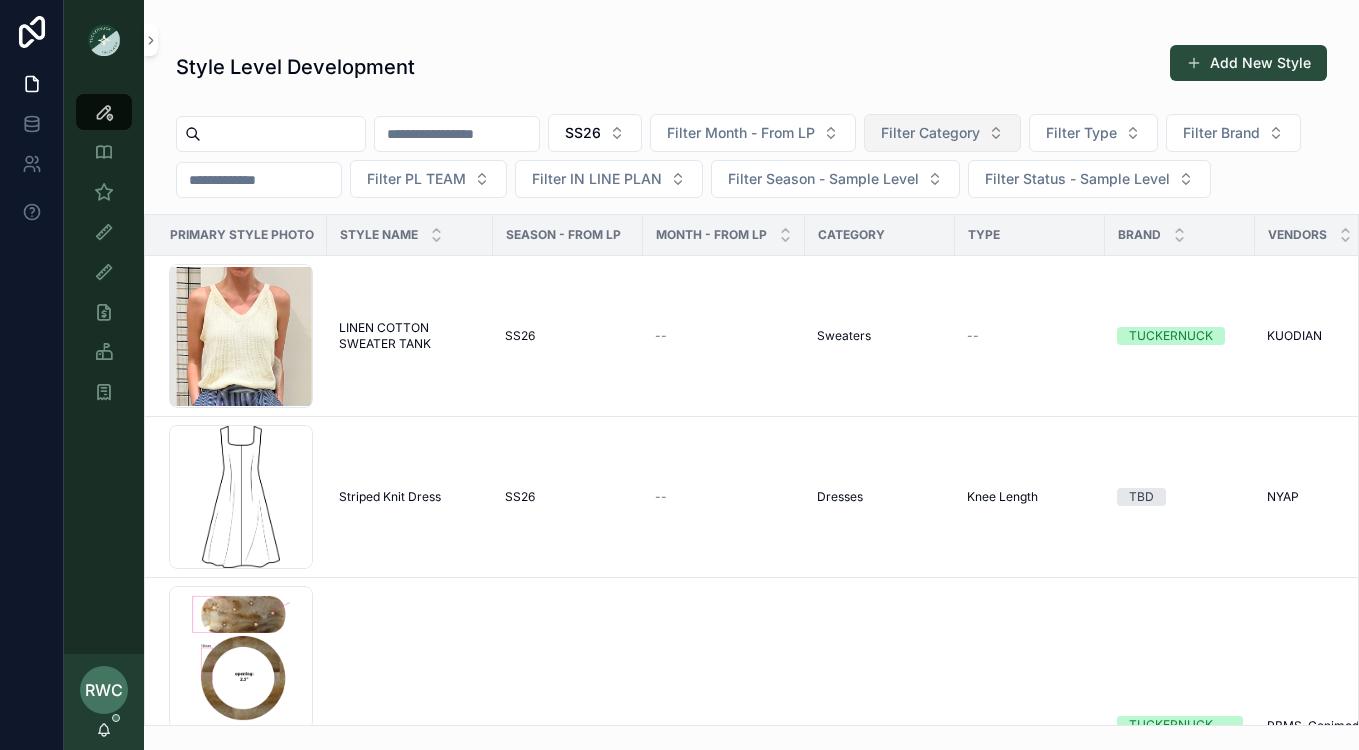 click on "Filter Category" at bounding box center [930, 133] 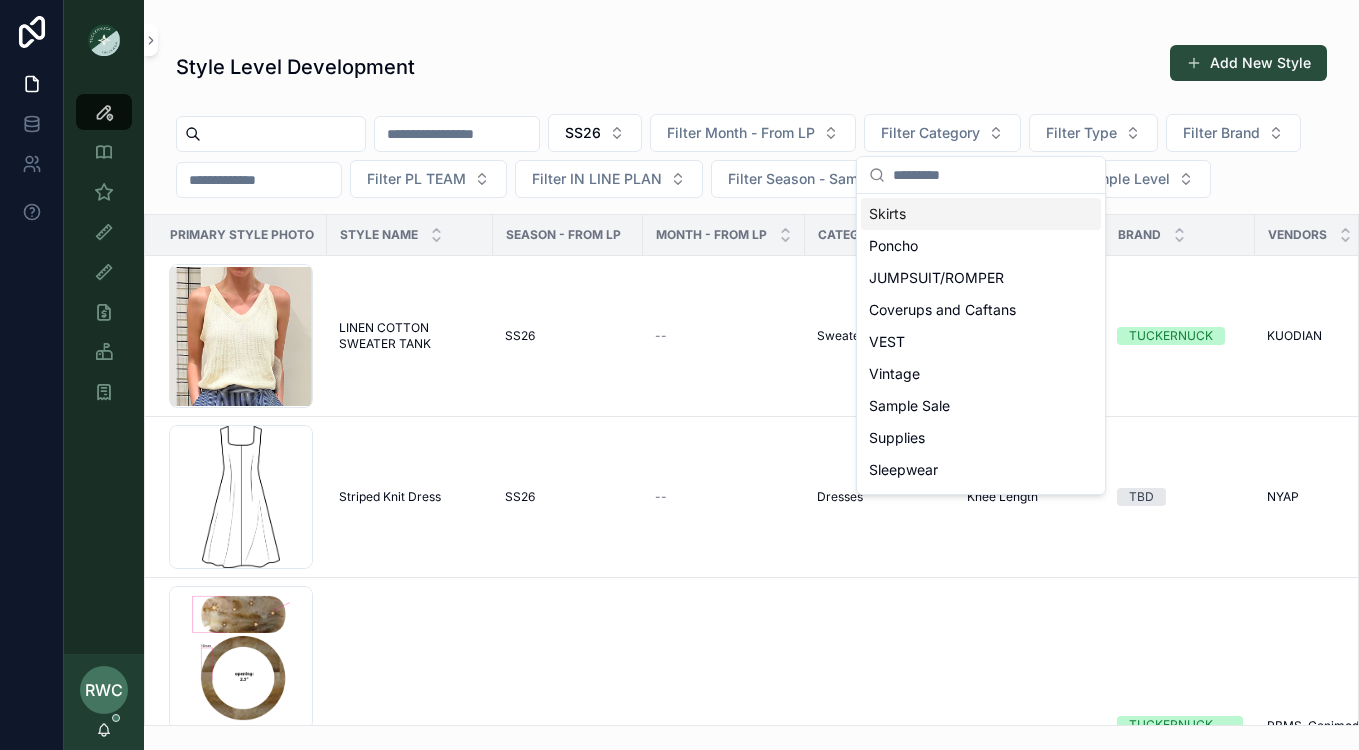 click on "Style Level Development Add New Style" at bounding box center (751, 67) 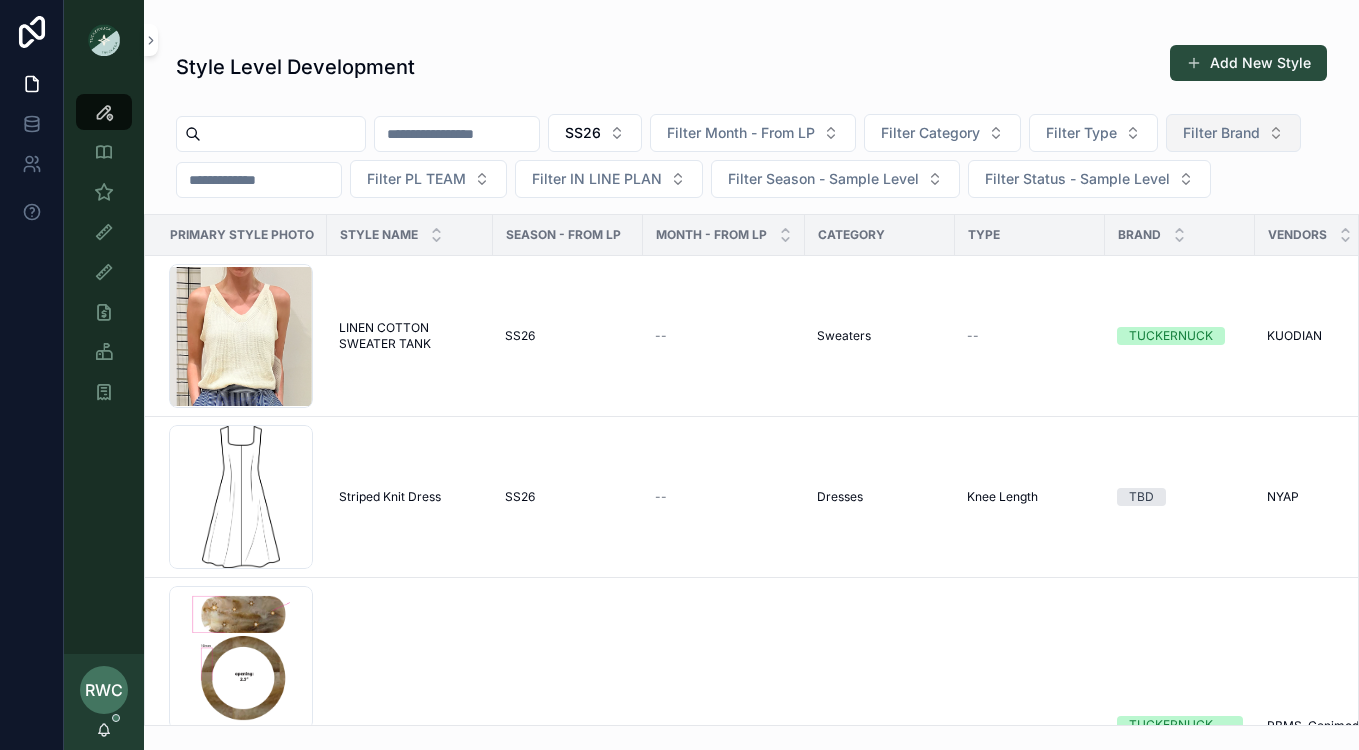click on "Filter Brand" at bounding box center (1221, 133) 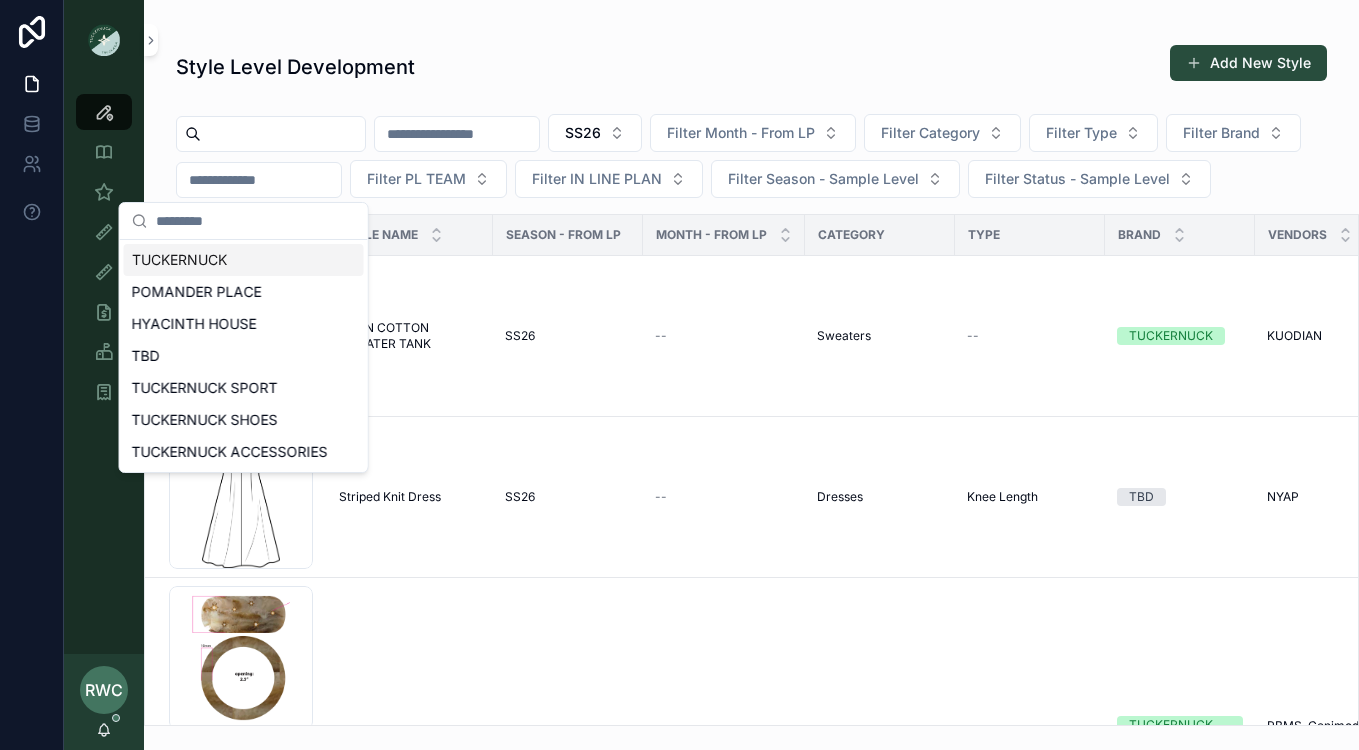 click on "Style Level Development Add New Style" at bounding box center (751, 67) 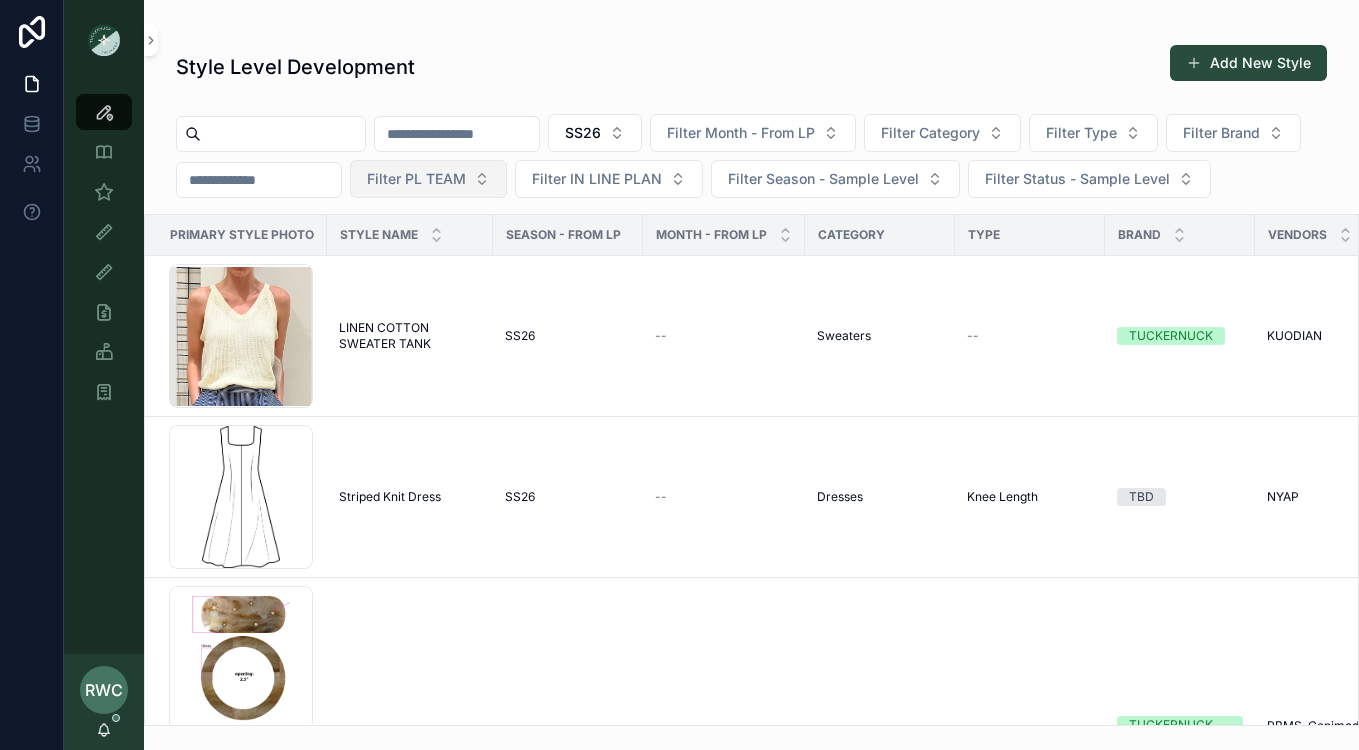 click on "Filter PL TEAM" at bounding box center (416, 179) 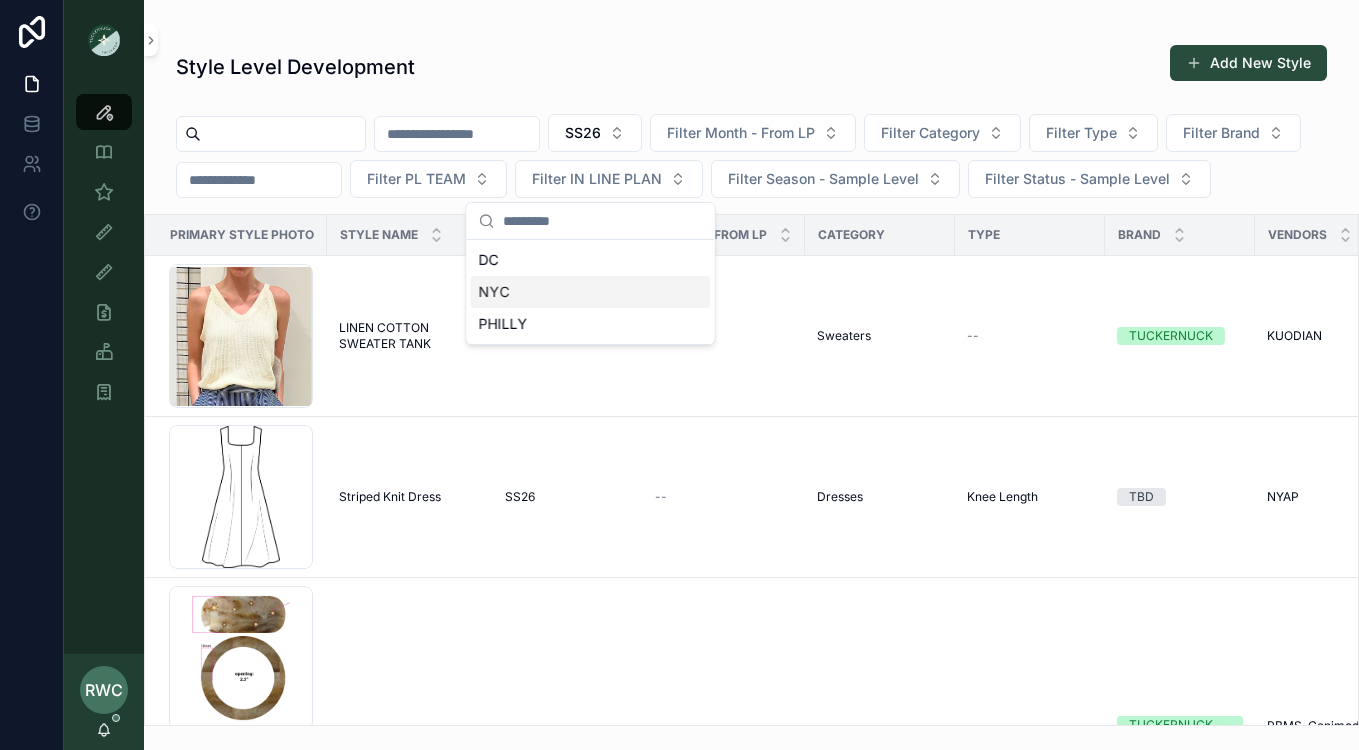 click on "NYC" at bounding box center [591, 292] 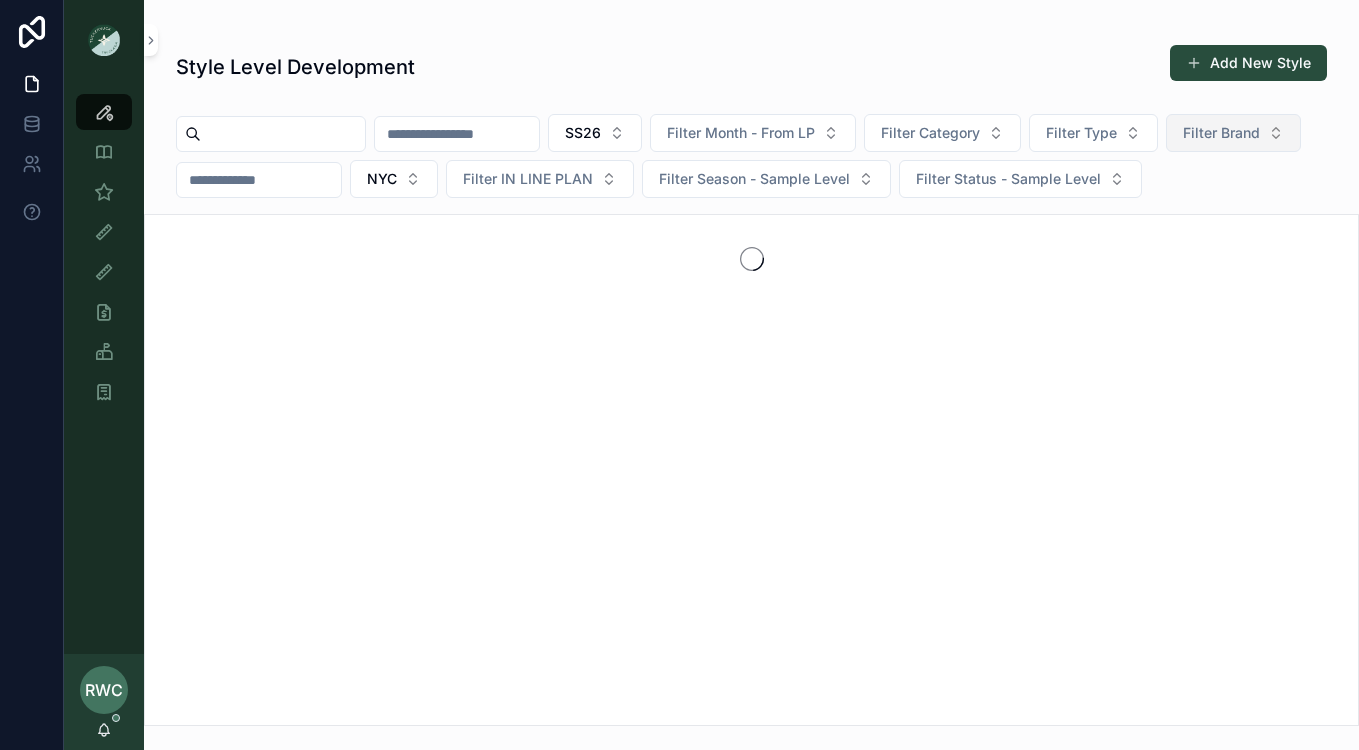 click on "Filter Brand" at bounding box center (1221, 133) 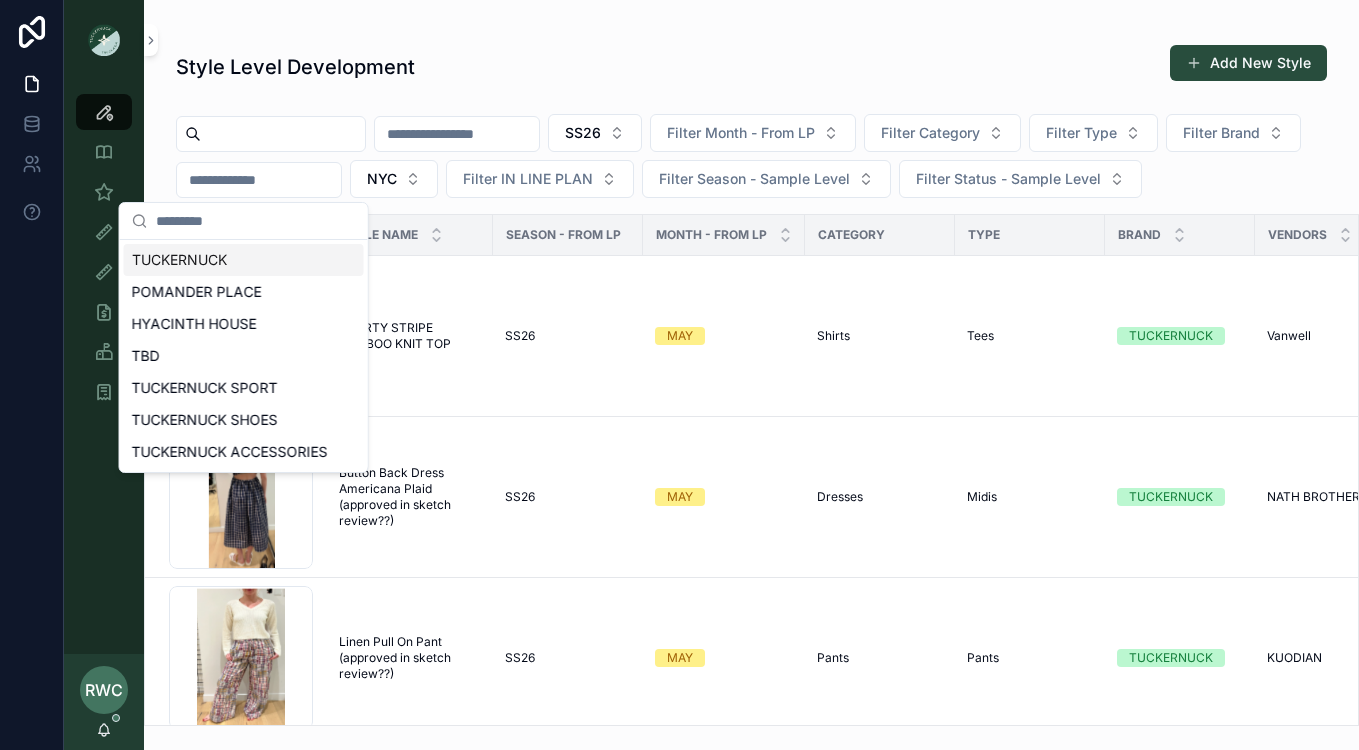 click on "TUCKERNUCK" at bounding box center (244, 260) 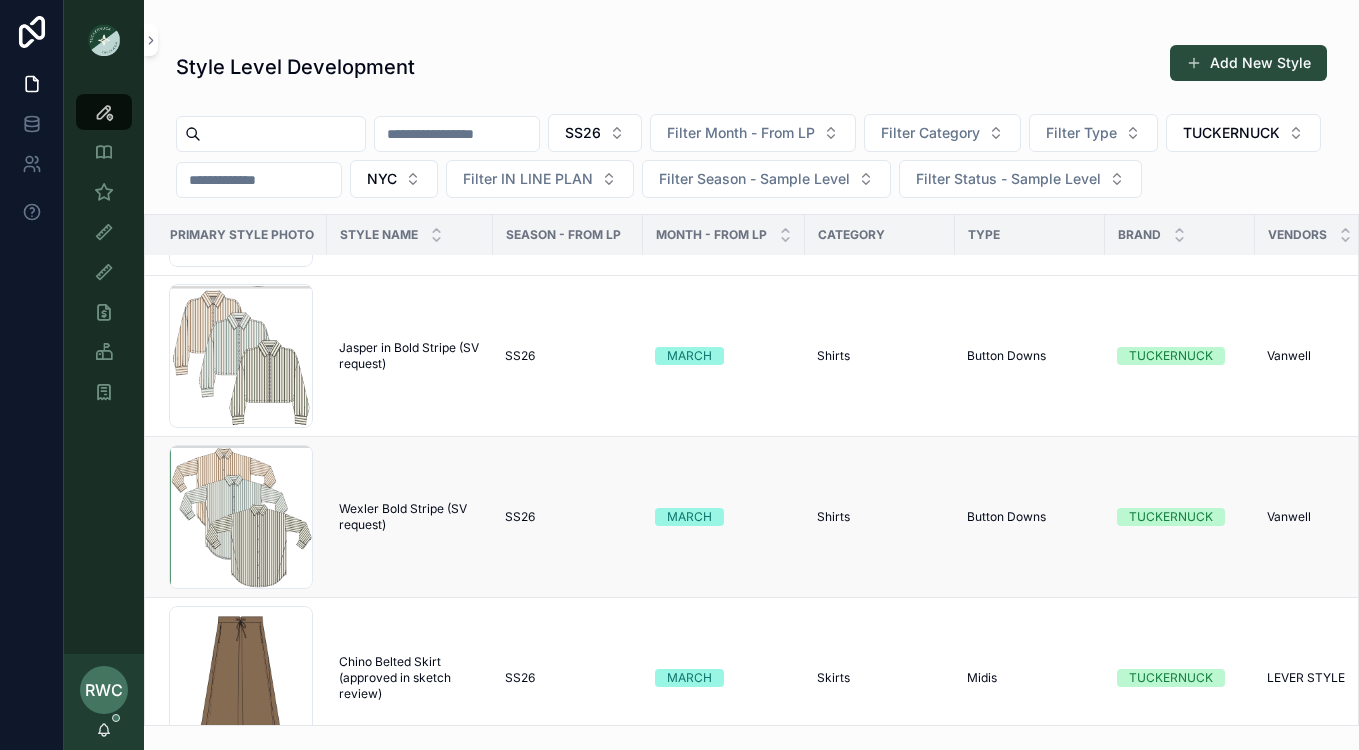 scroll, scrollTop: 4583, scrollLeft: 0, axis: vertical 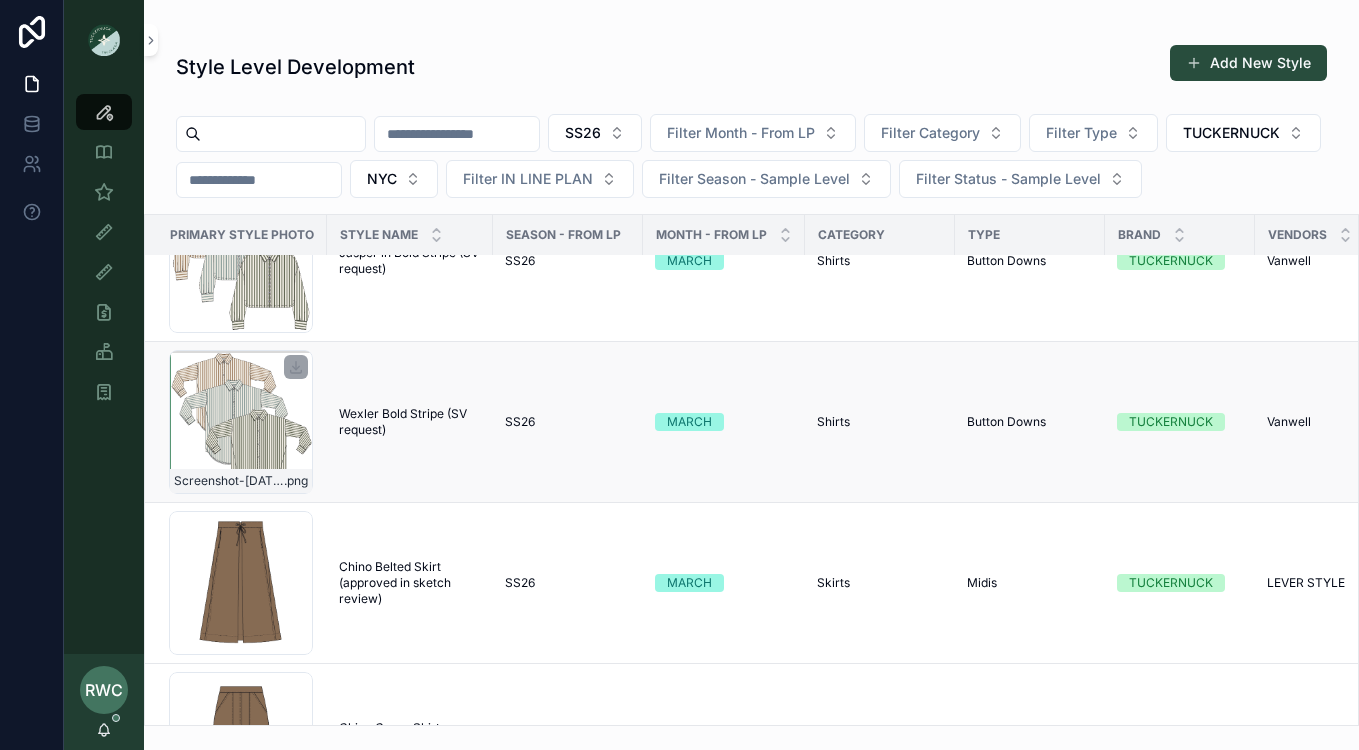 click on "Screenshot-[DATE]-[TIME] .png" at bounding box center (241, 422) 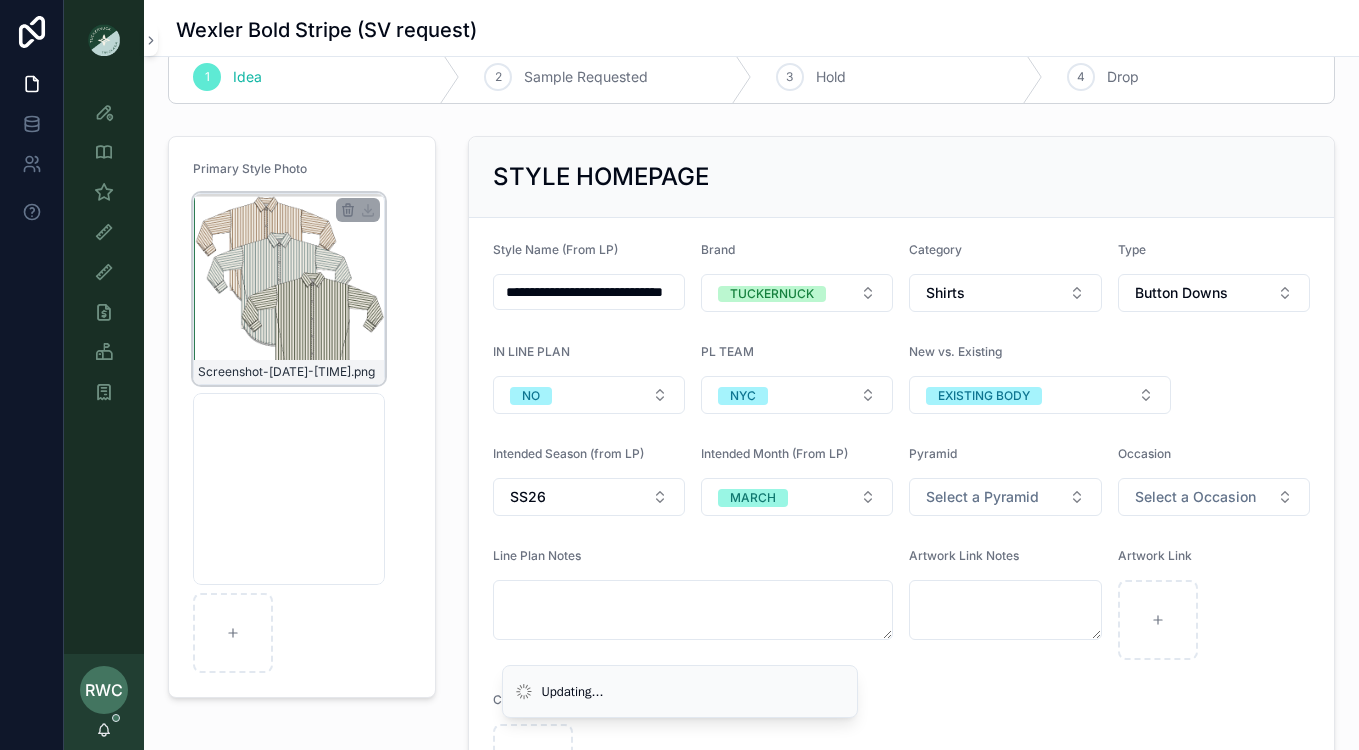 scroll, scrollTop: 49, scrollLeft: 0, axis: vertical 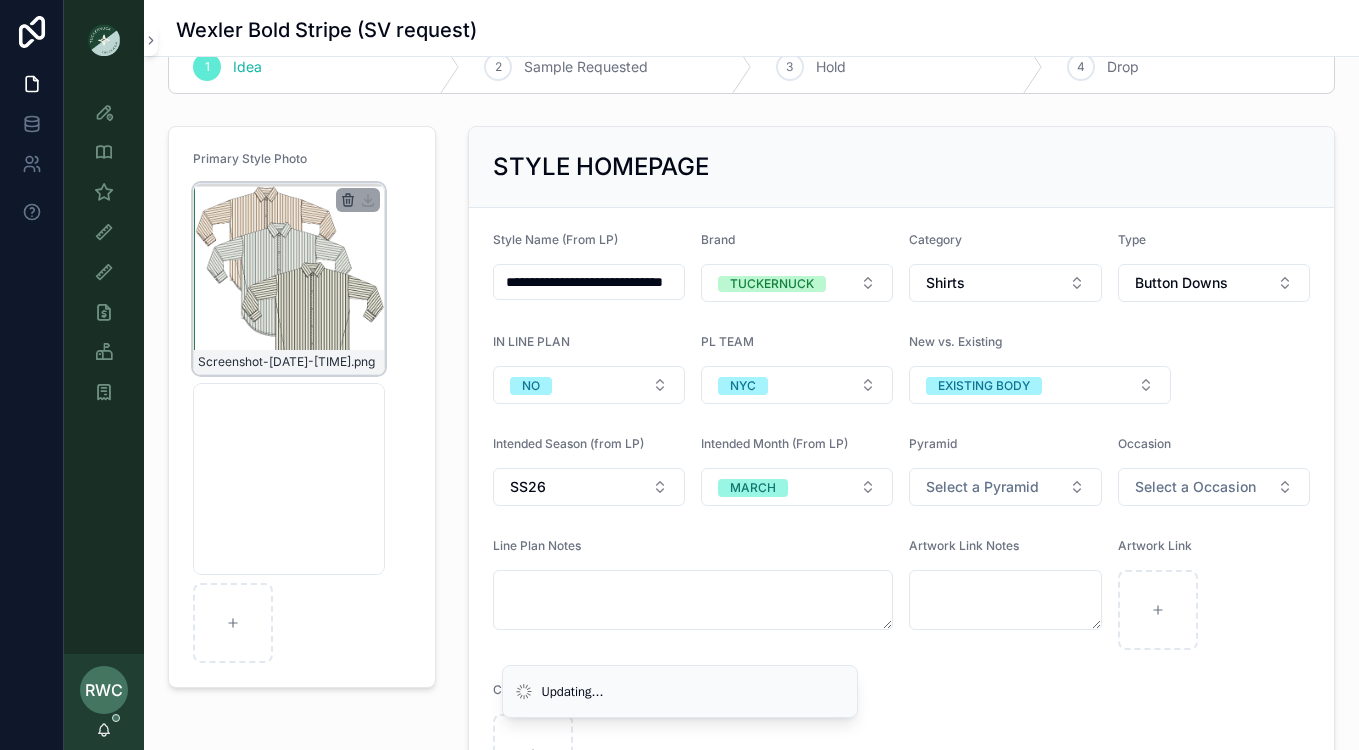 click 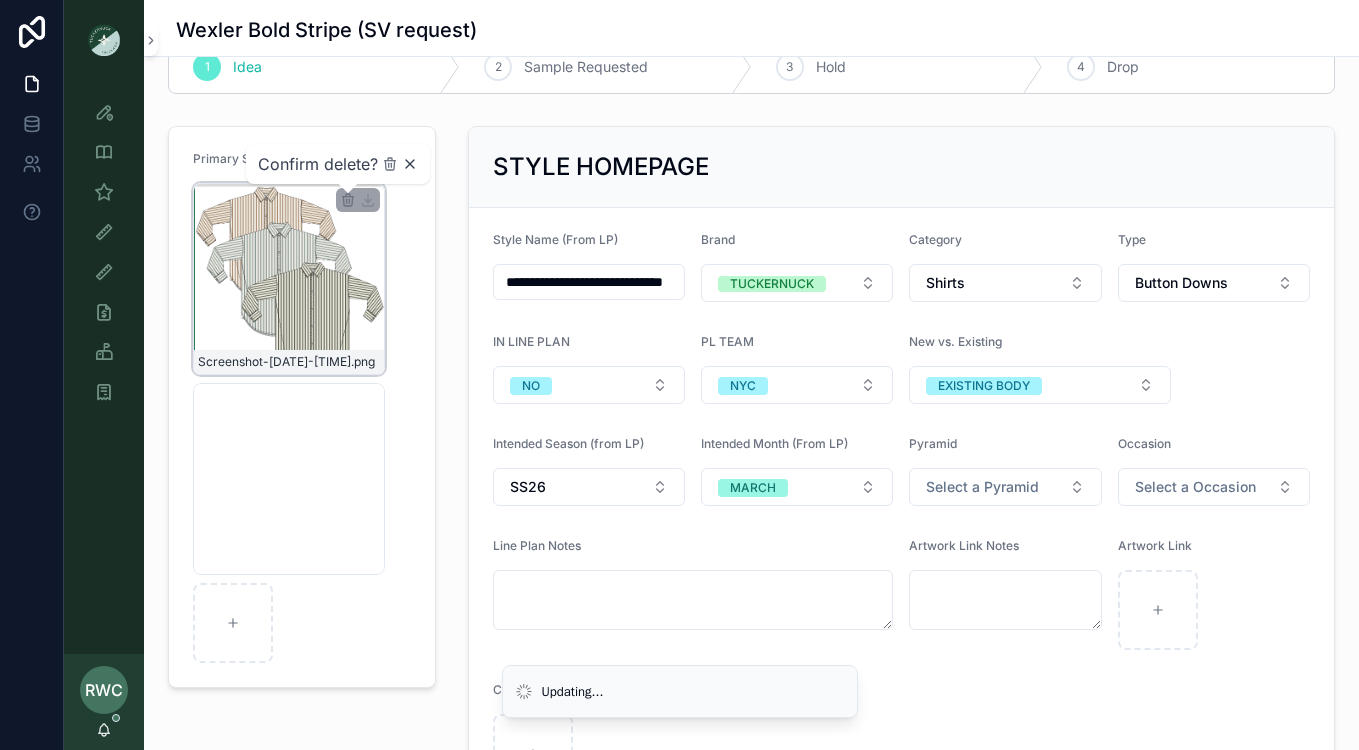 click 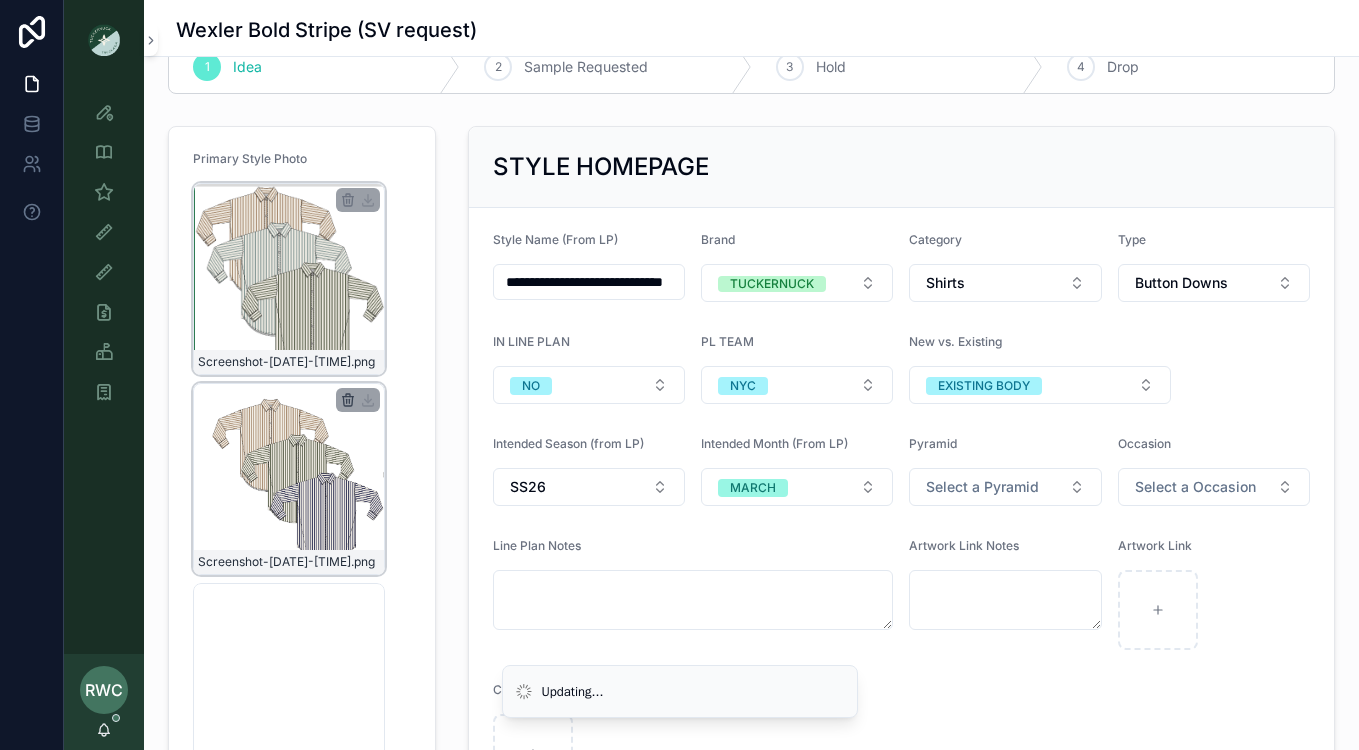click 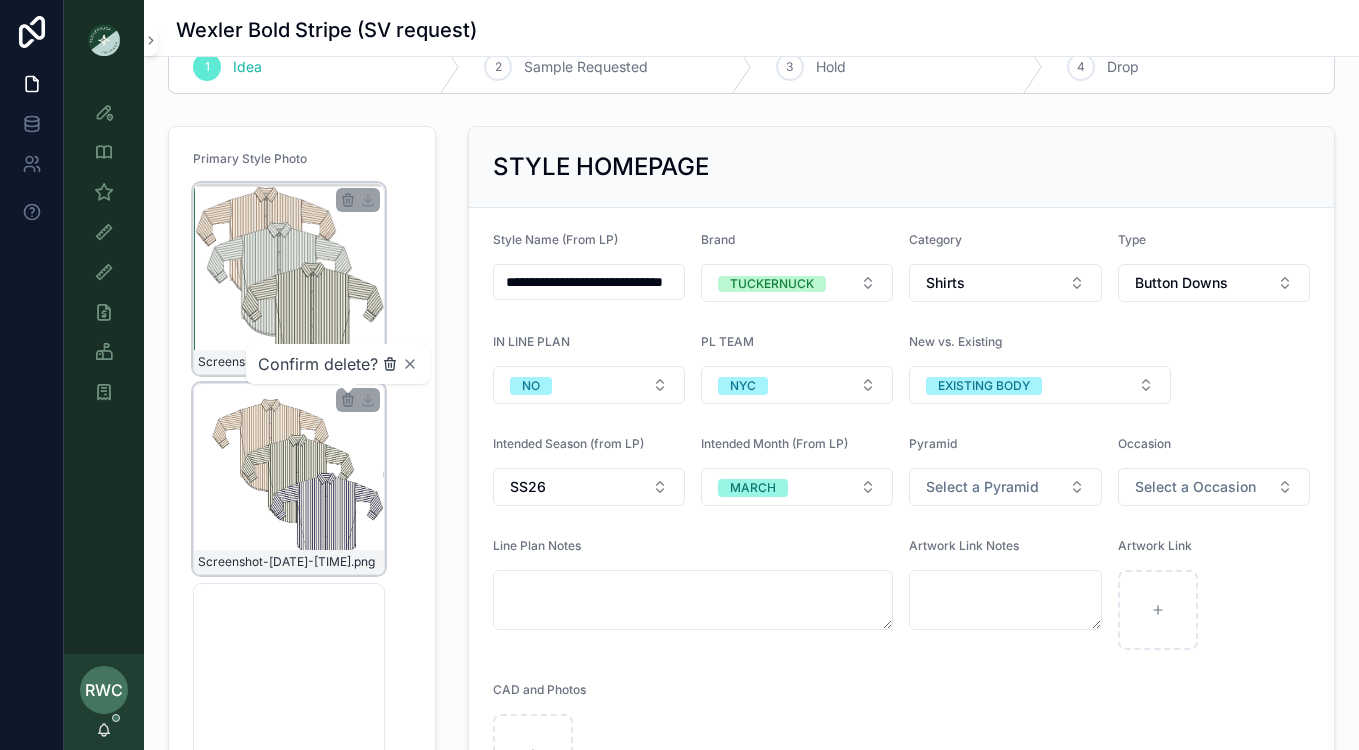 click 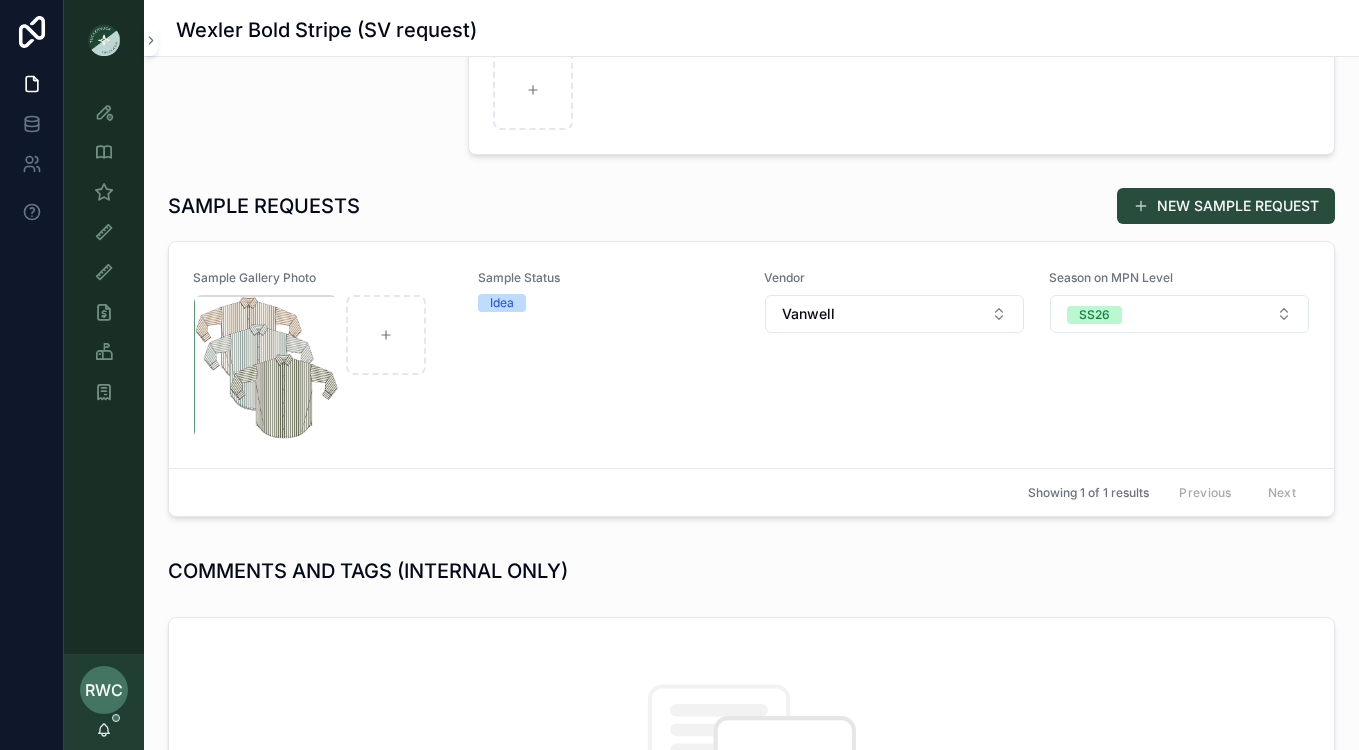 scroll, scrollTop: 731, scrollLeft: 0, axis: vertical 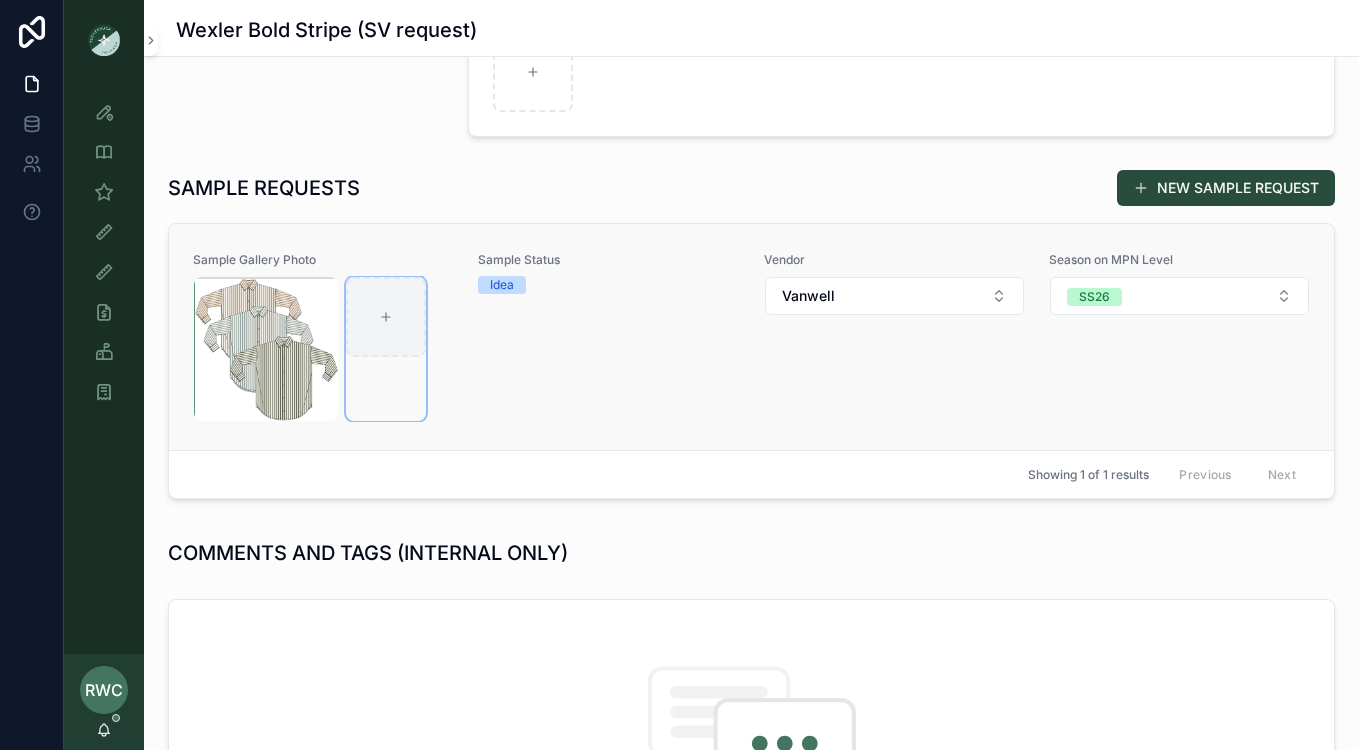 click 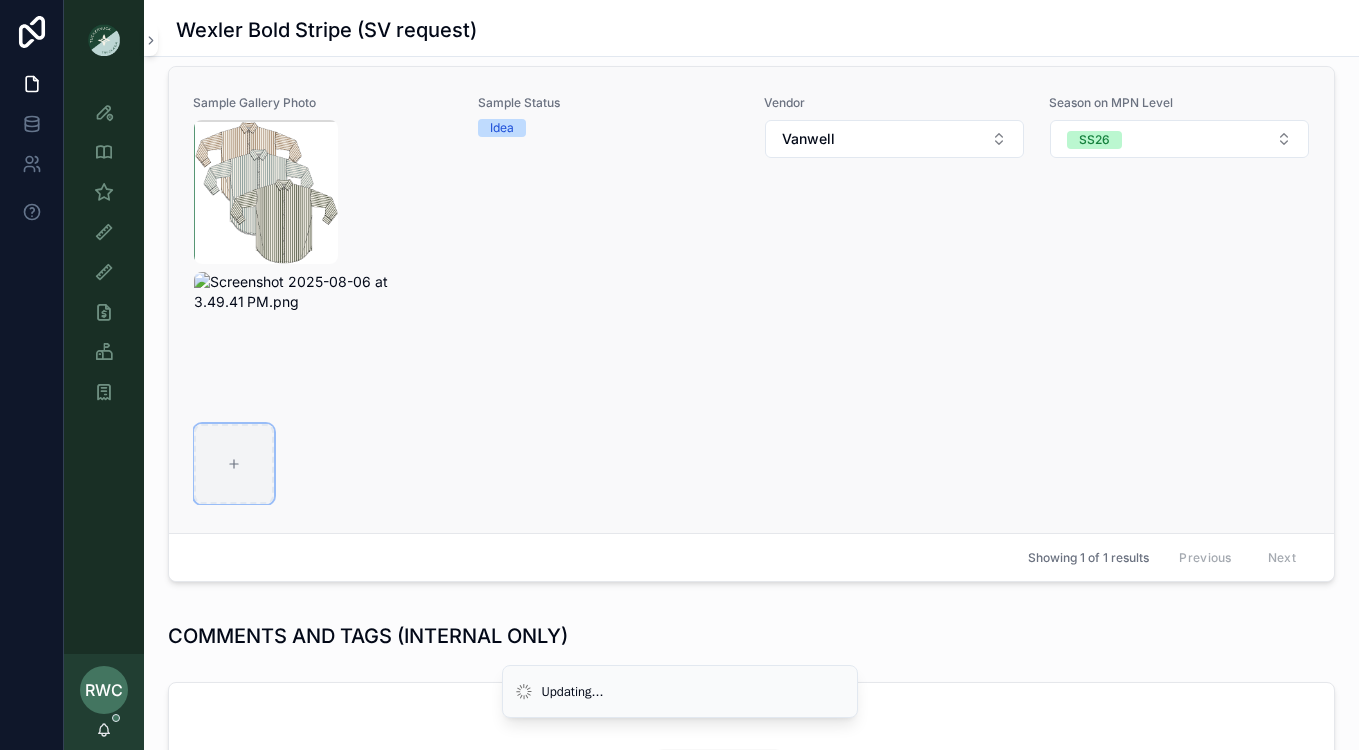 scroll, scrollTop: 934, scrollLeft: 0, axis: vertical 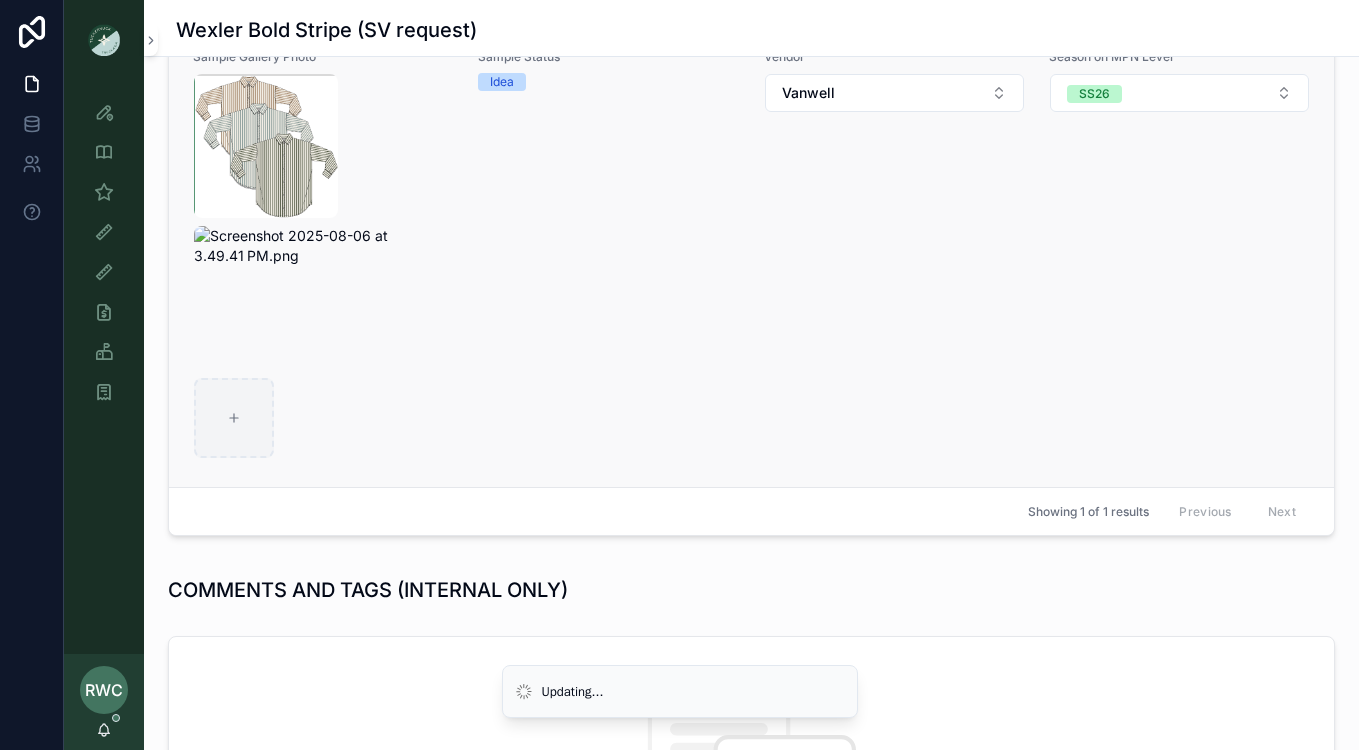 click on "Sample Gallery Photo Sample Status Idea Vendor Vanwell Season on MPN Level SS26" at bounding box center [751, 254] 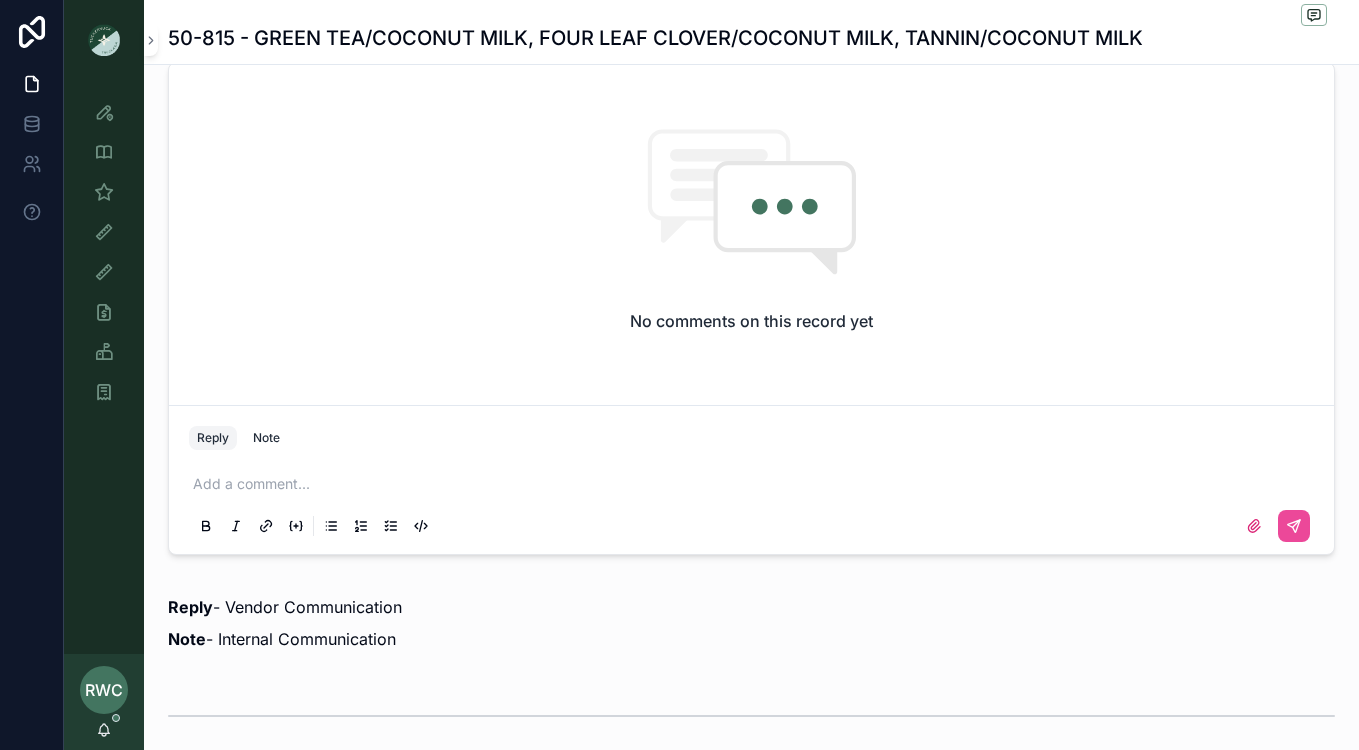 scroll, scrollTop: 1430, scrollLeft: 0, axis: vertical 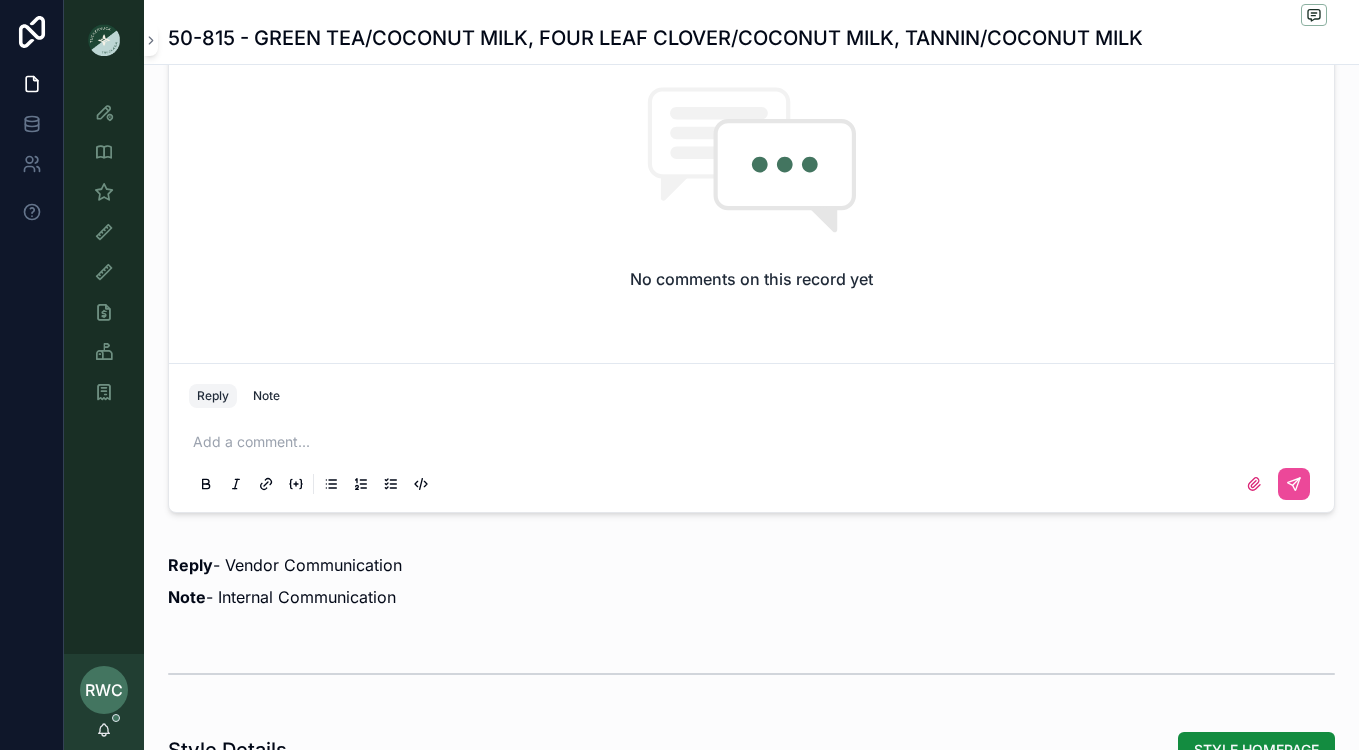click at bounding box center (755, 442) 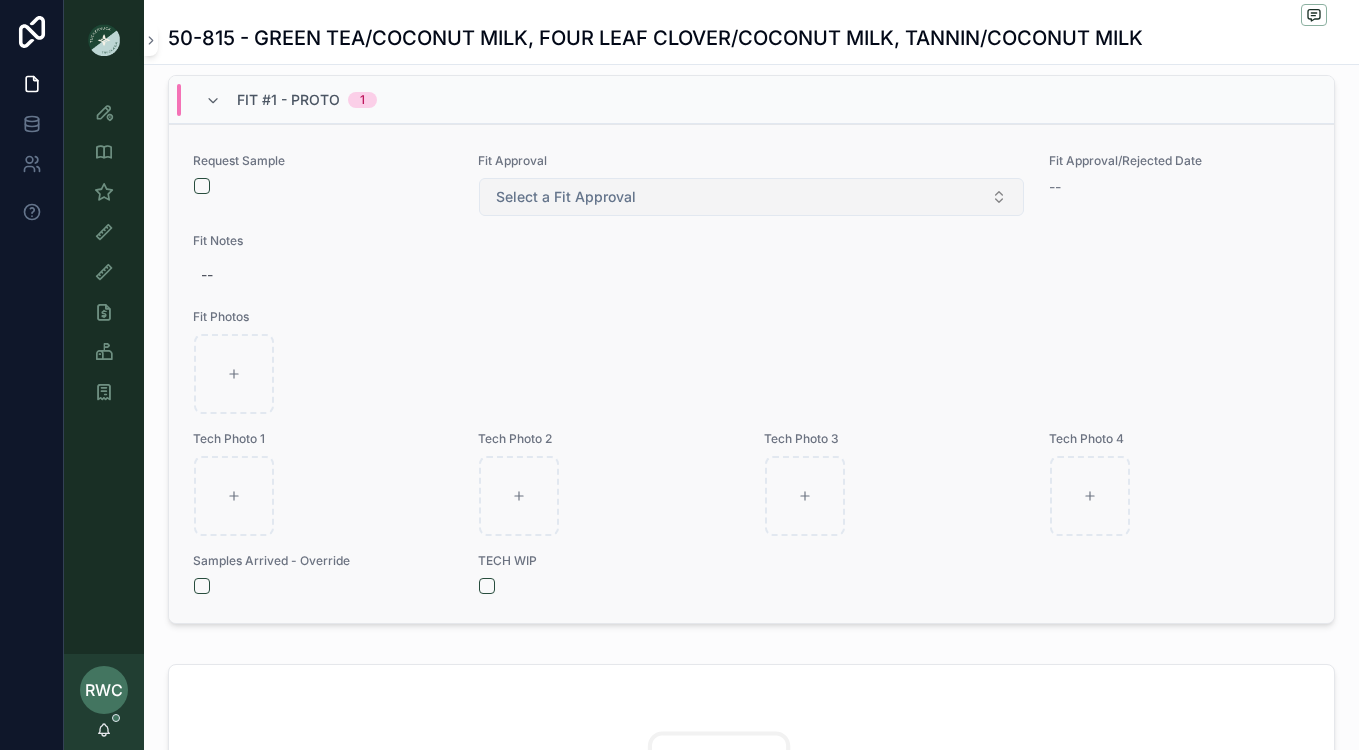scroll, scrollTop: 781, scrollLeft: 0, axis: vertical 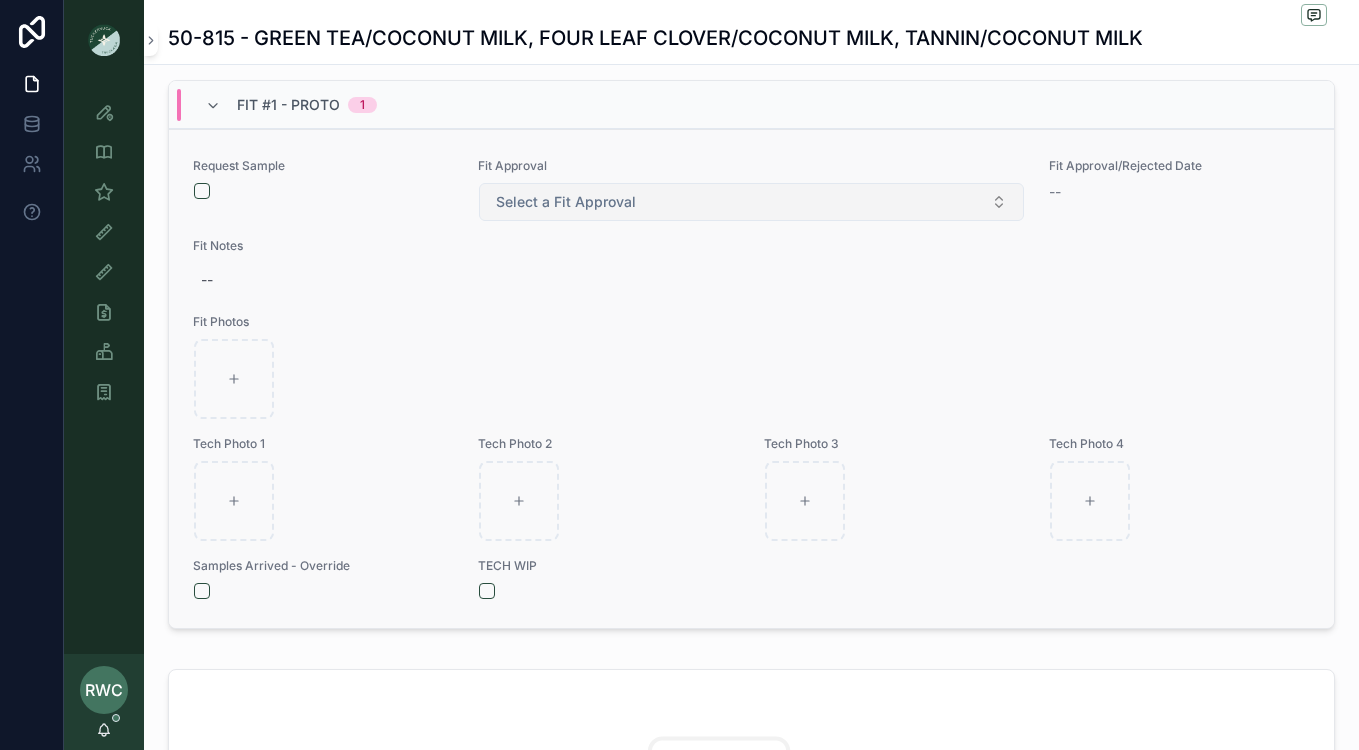 click on "Select a Fit Approval" at bounding box center [566, 202] 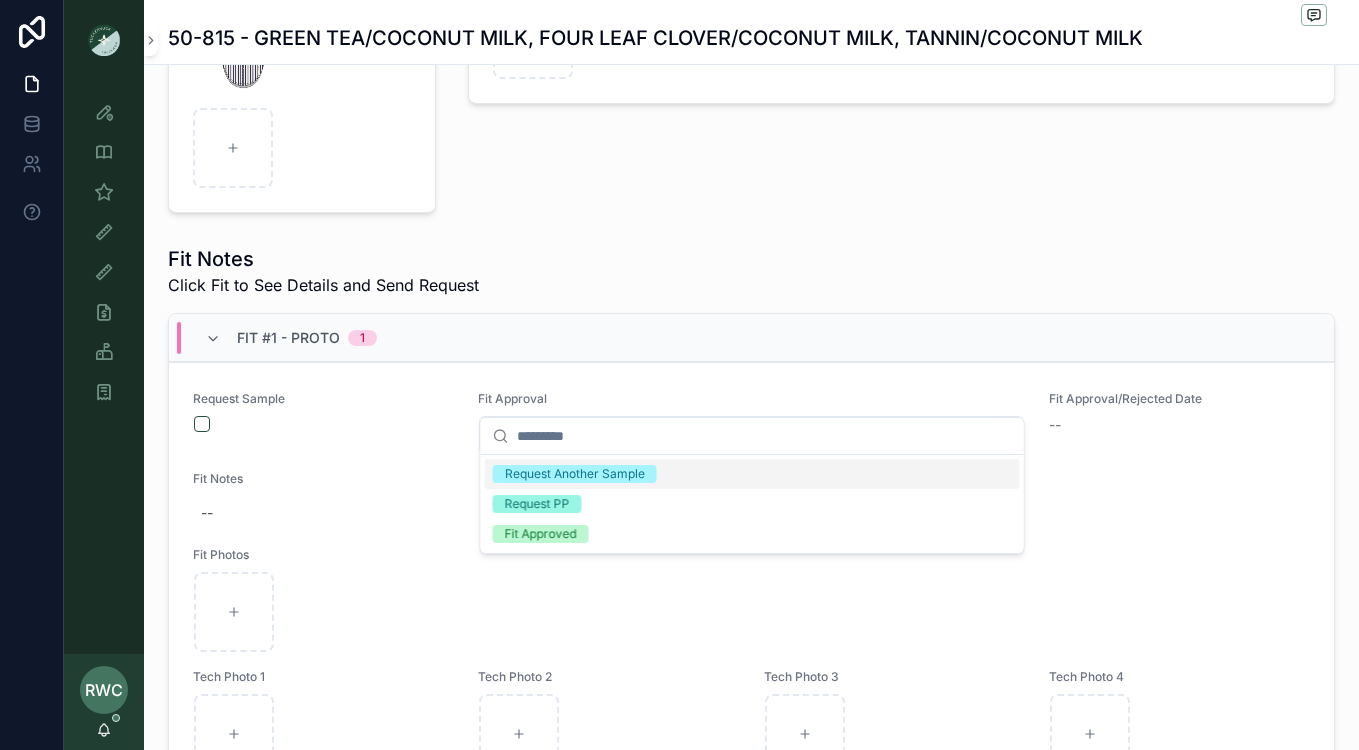 scroll, scrollTop: 502, scrollLeft: 0, axis: vertical 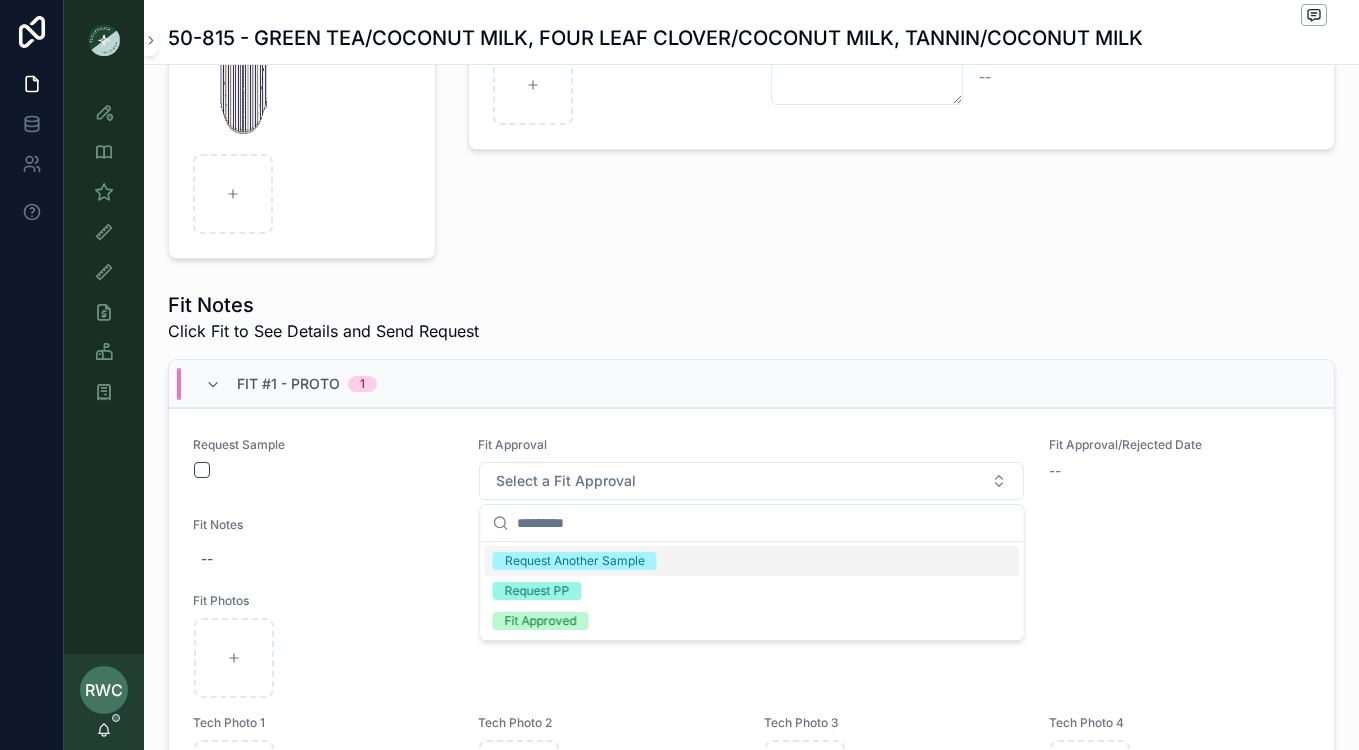 click on "**********" at bounding box center [901, -30] 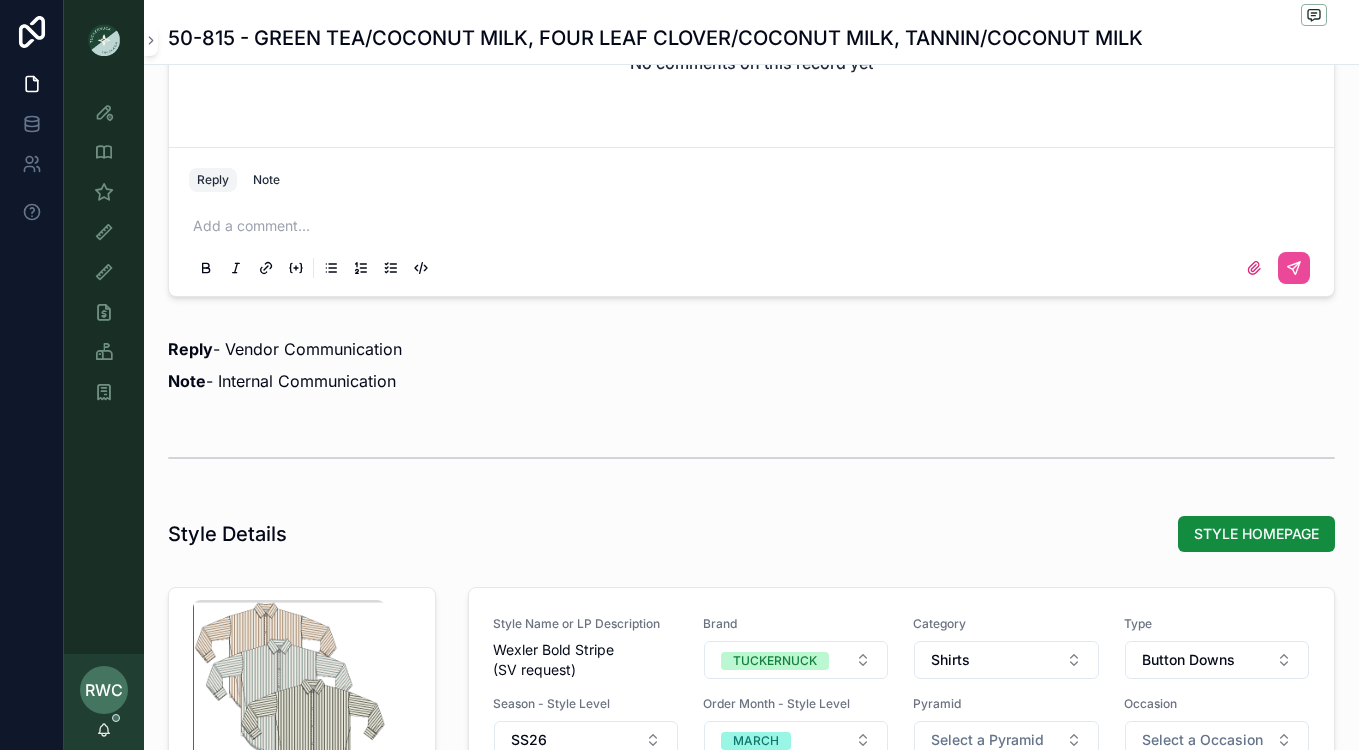 scroll, scrollTop: 1612, scrollLeft: 0, axis: vertical 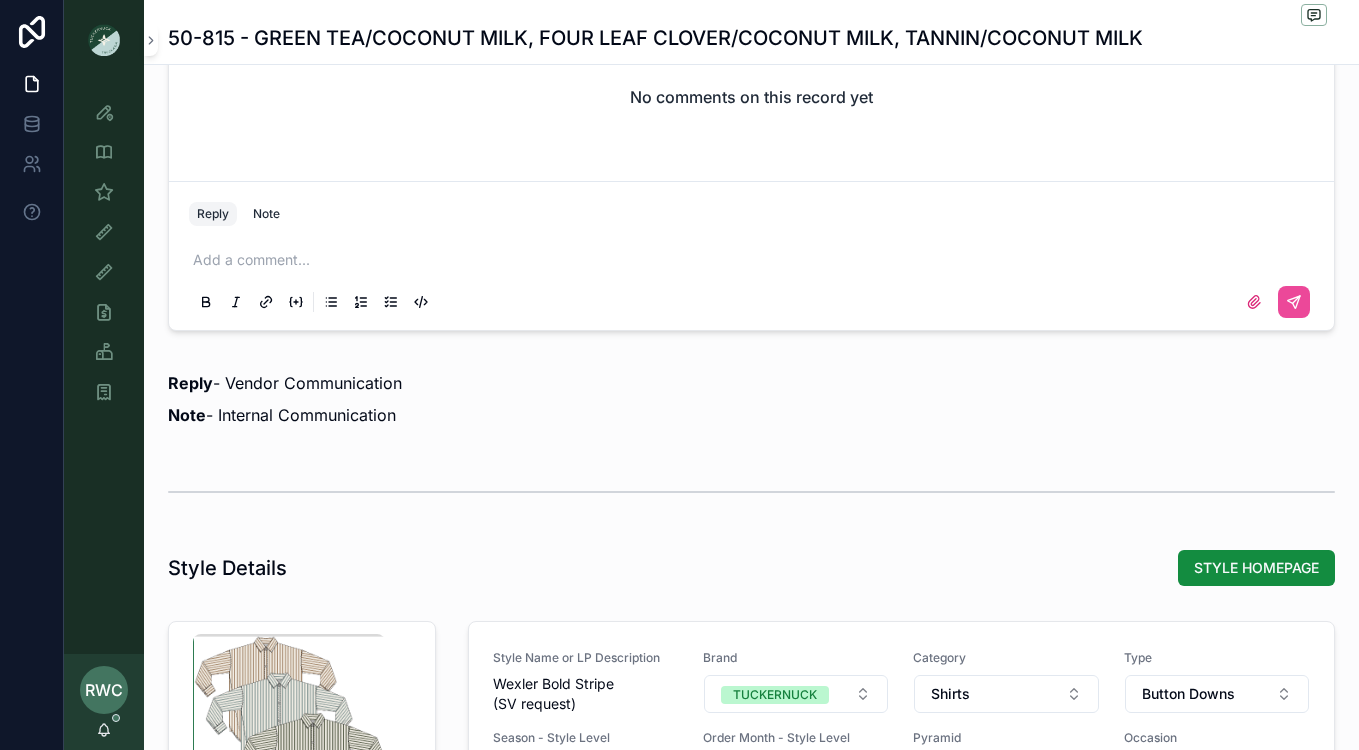click at bounding box center (755, 260) 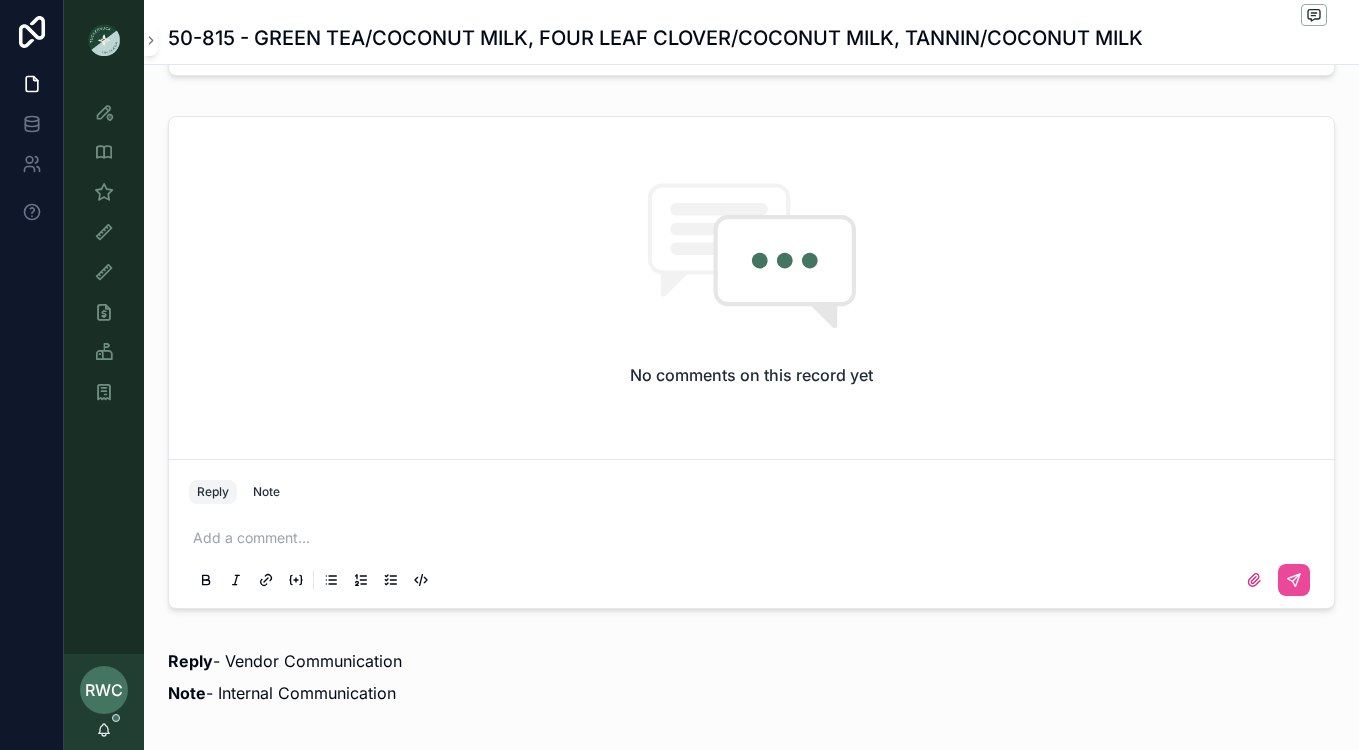 scroll, scrollTop: 1389, scrollLeft: 0, axis: vertical 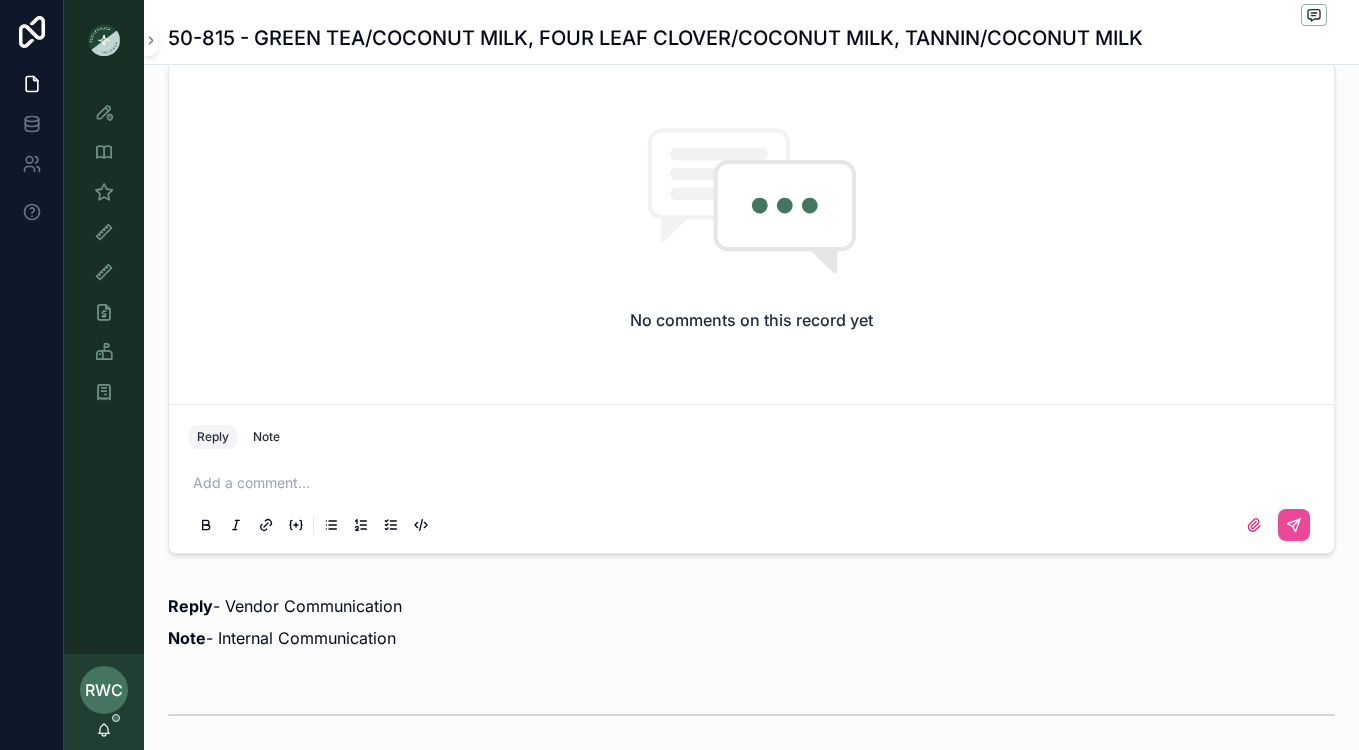 click at bounding box center (755, 483) 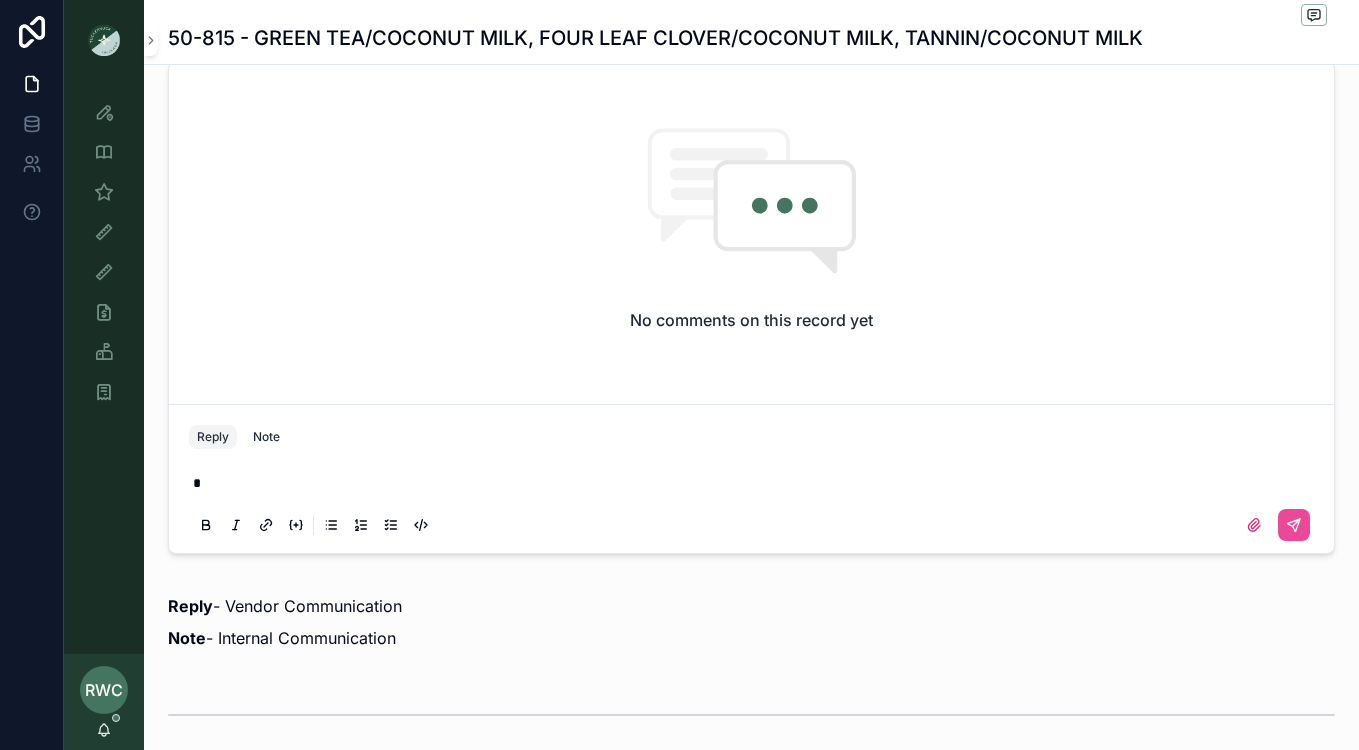 type 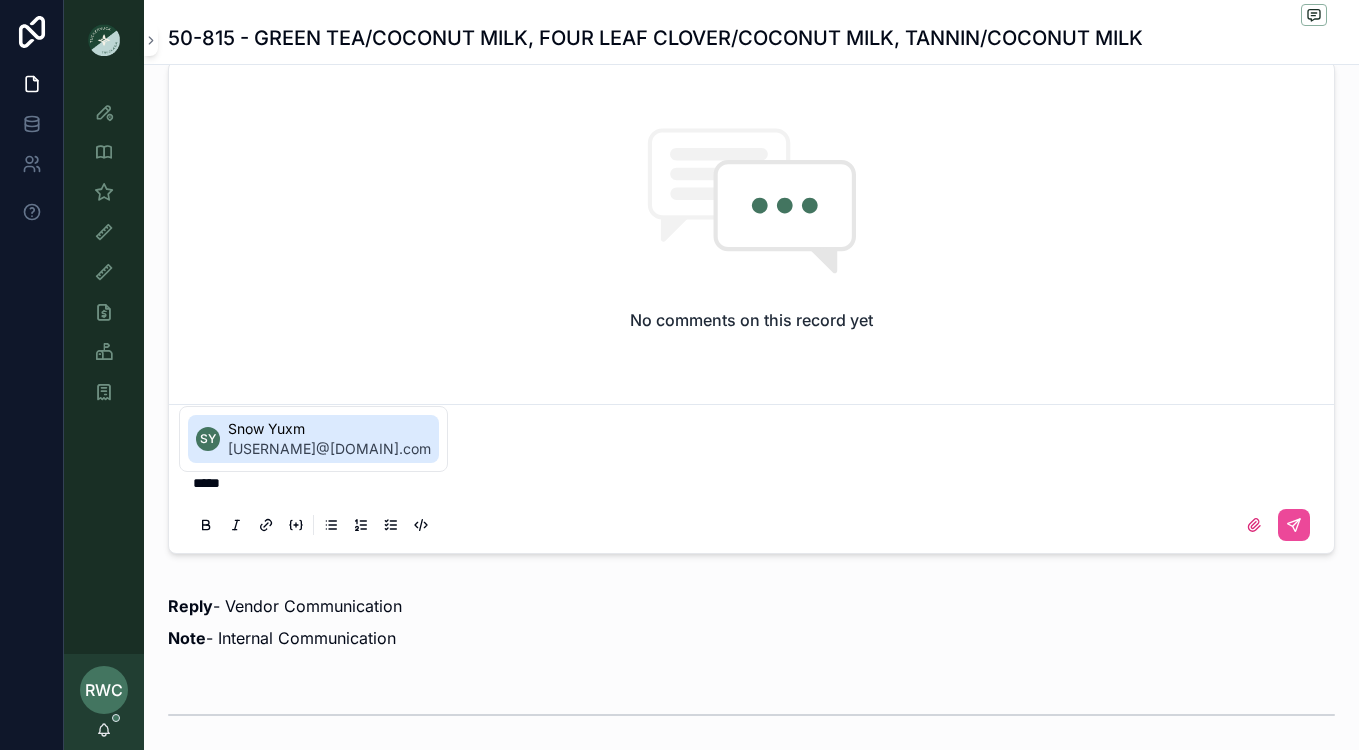 click on "[USERNAME]@[DOMAIN].com" at bounding box center (329, 449) 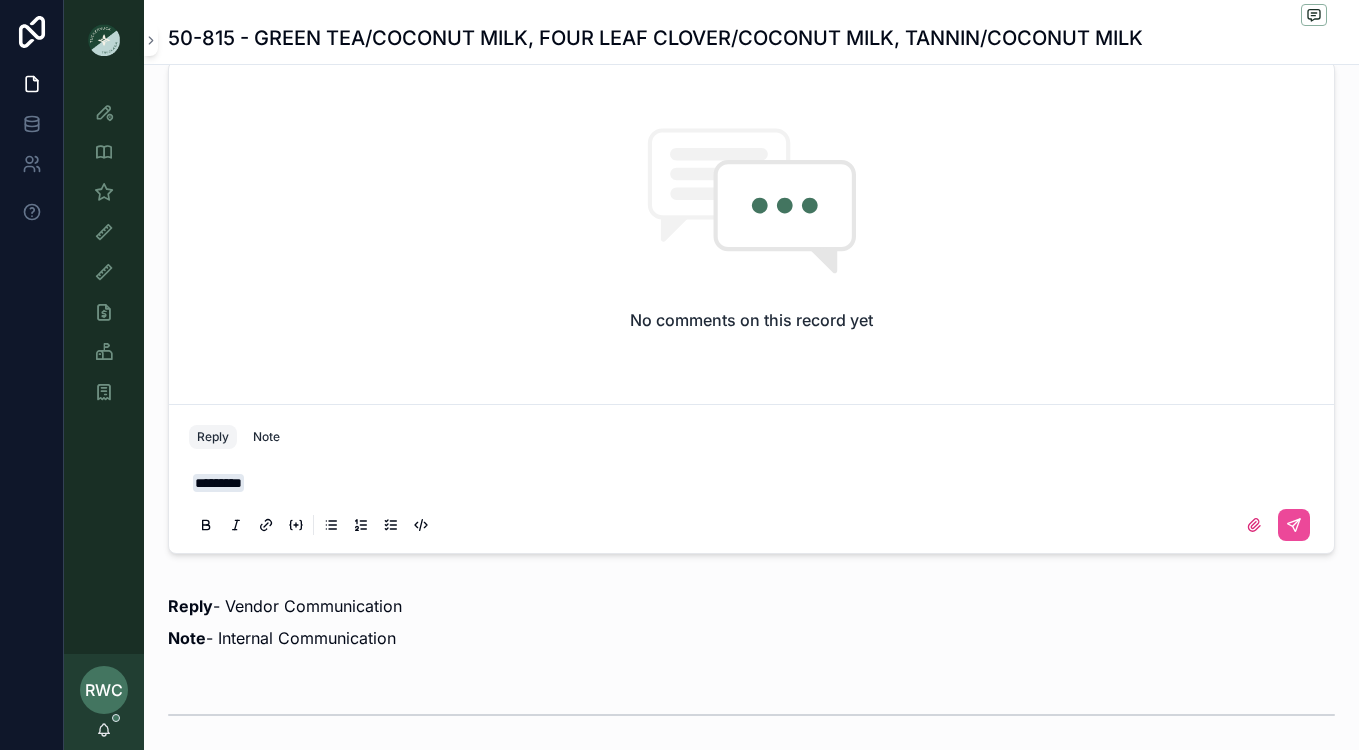 drag, startPoint x: 280, startPoint y: 480, endPoint x: 199, endPoint y: 480, distance: 81 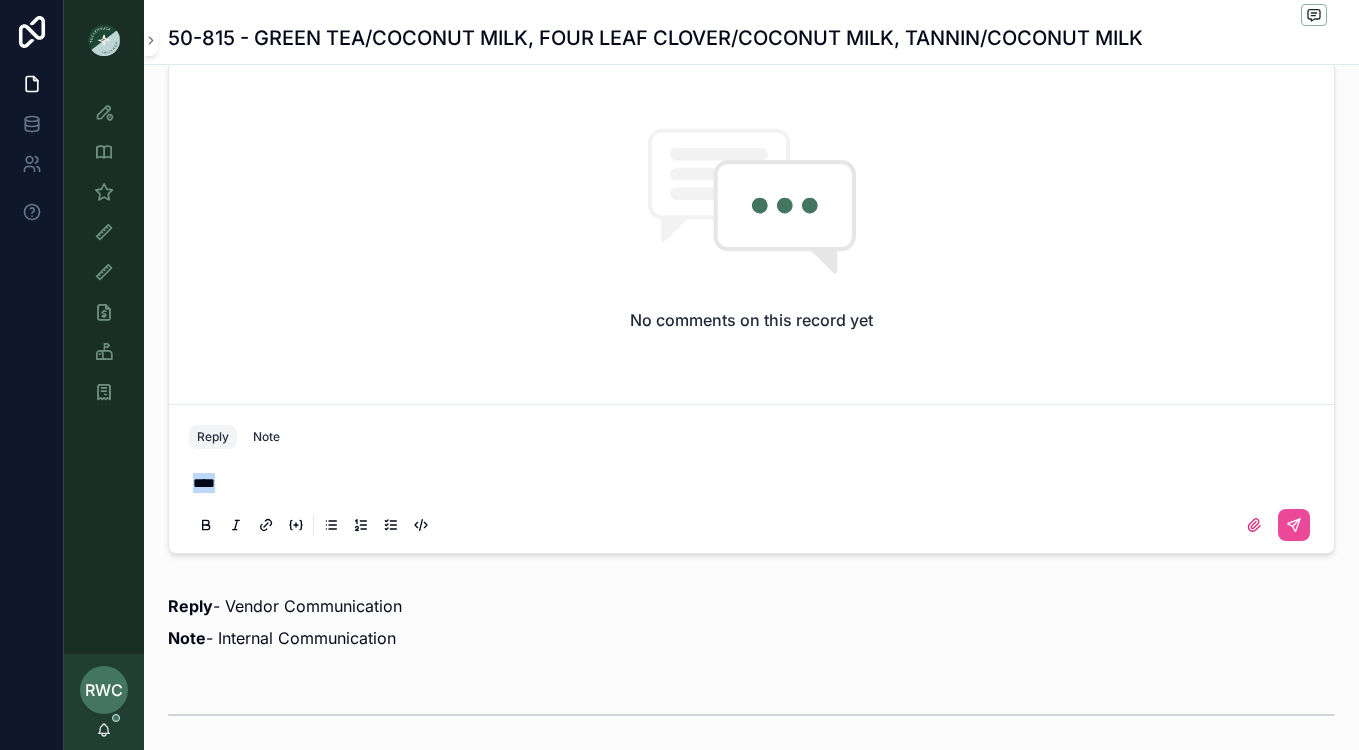 drag, startPoint x: 250, startPoint y: 484, endPoint x: 68, endPoint y: 481, distance: 182.02472 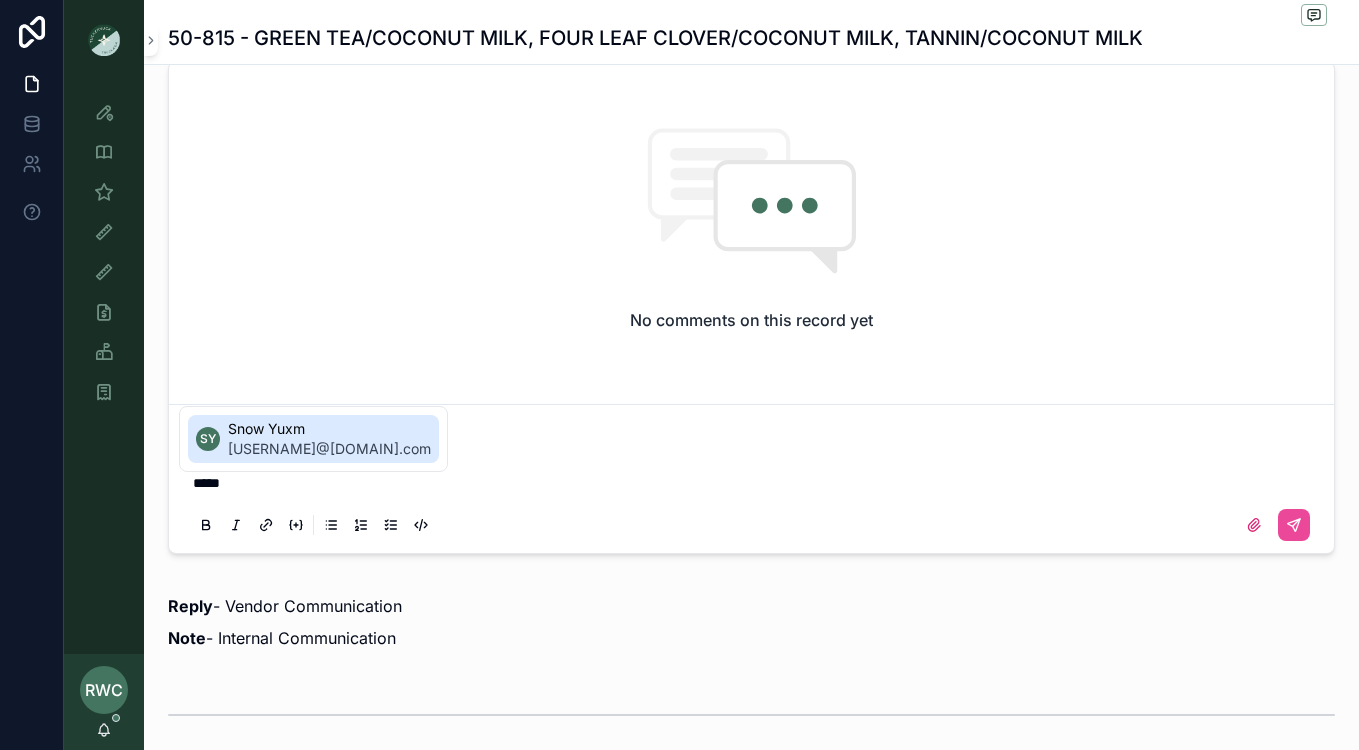 click on "[USERNAME]@[DOMAIN].com" at bounding box center [329, 449] 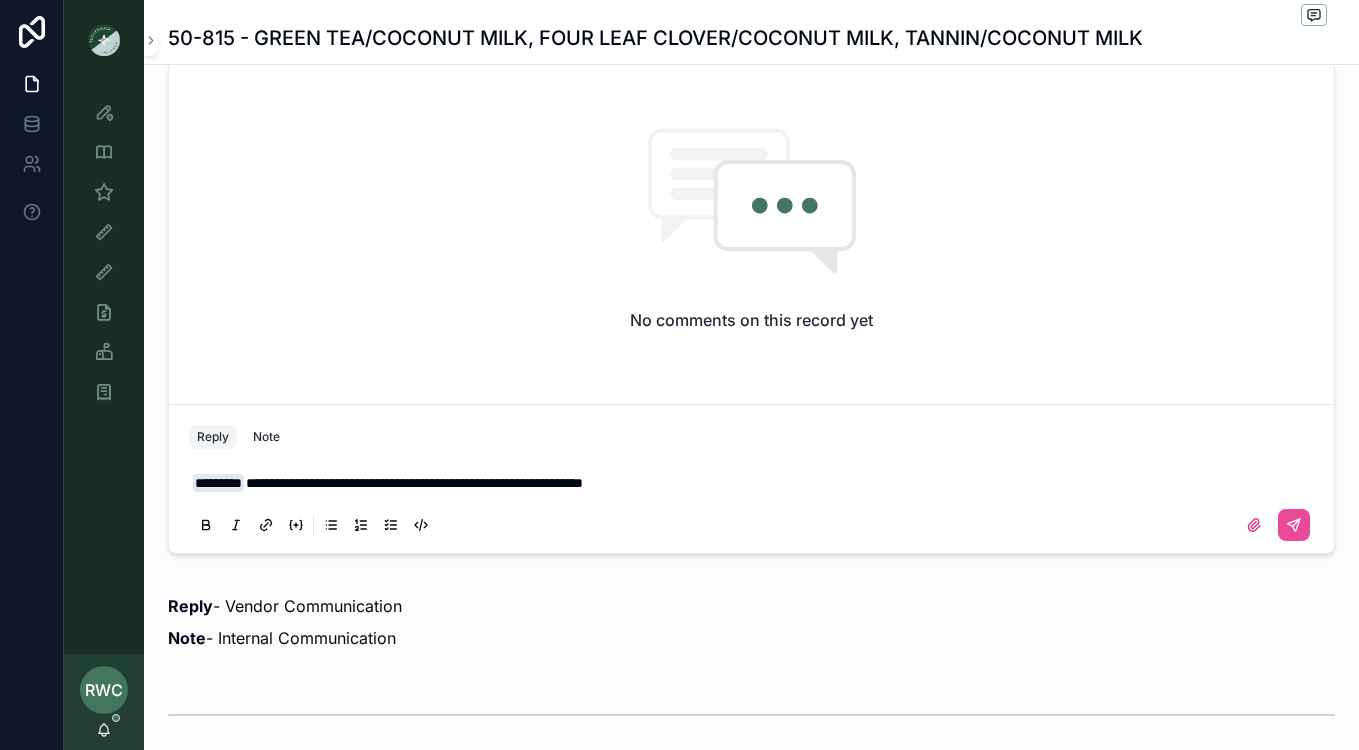click on "**********" at bounding box center (414, 483) 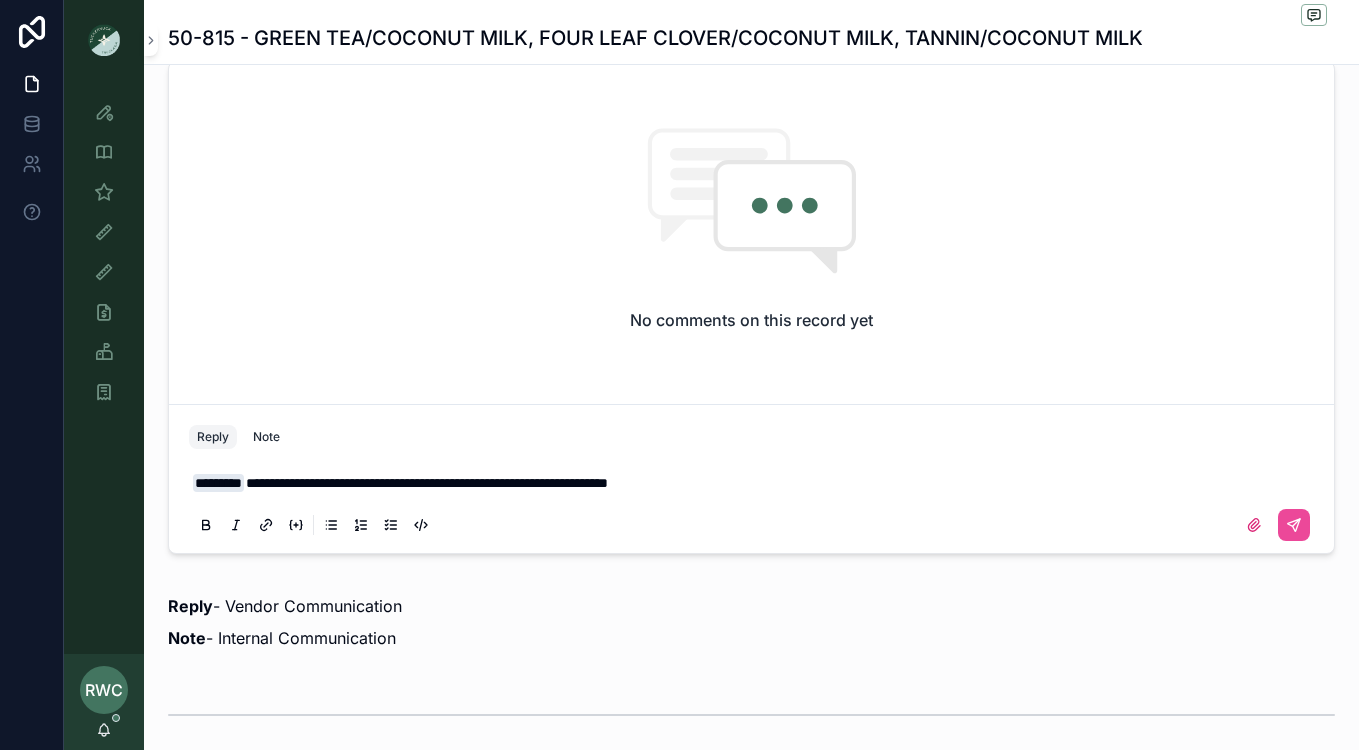 click on "**********" at bounding box center (427, 483) 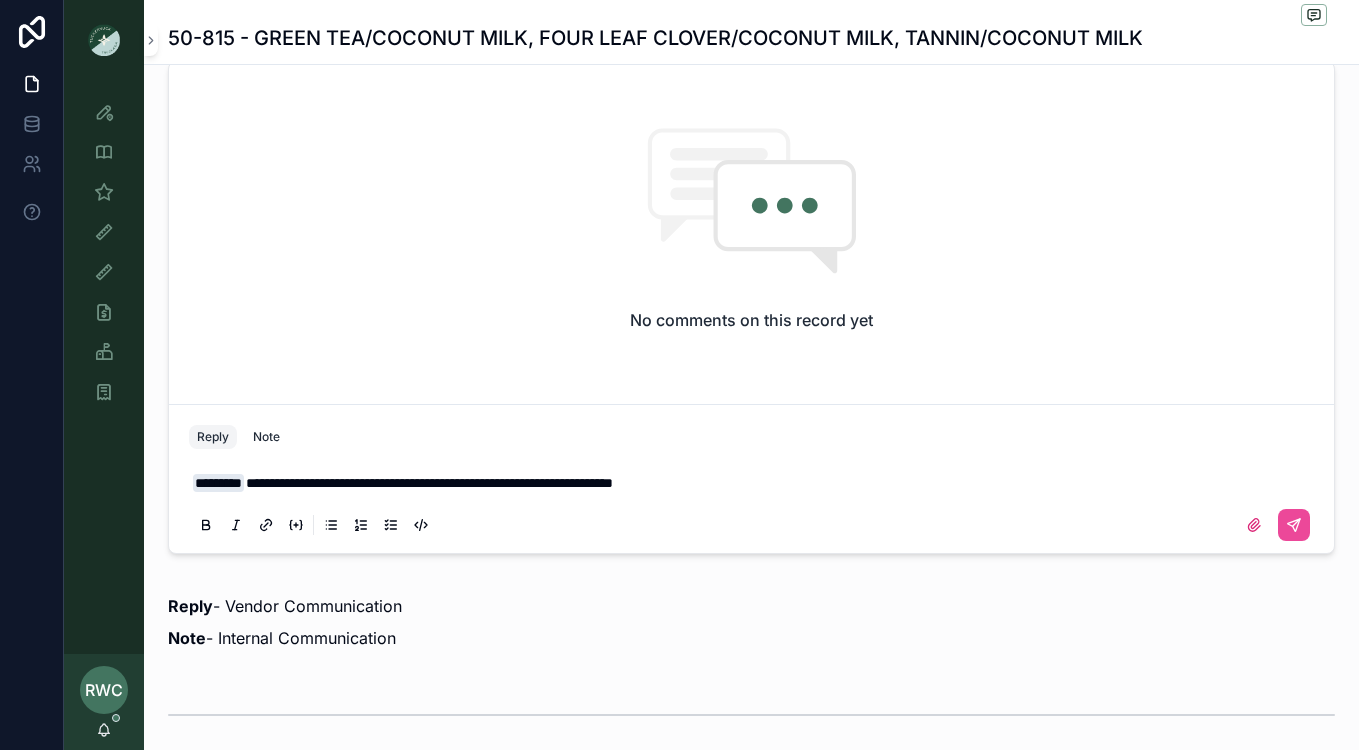 click on "**********" at bounding box center [429, 483] 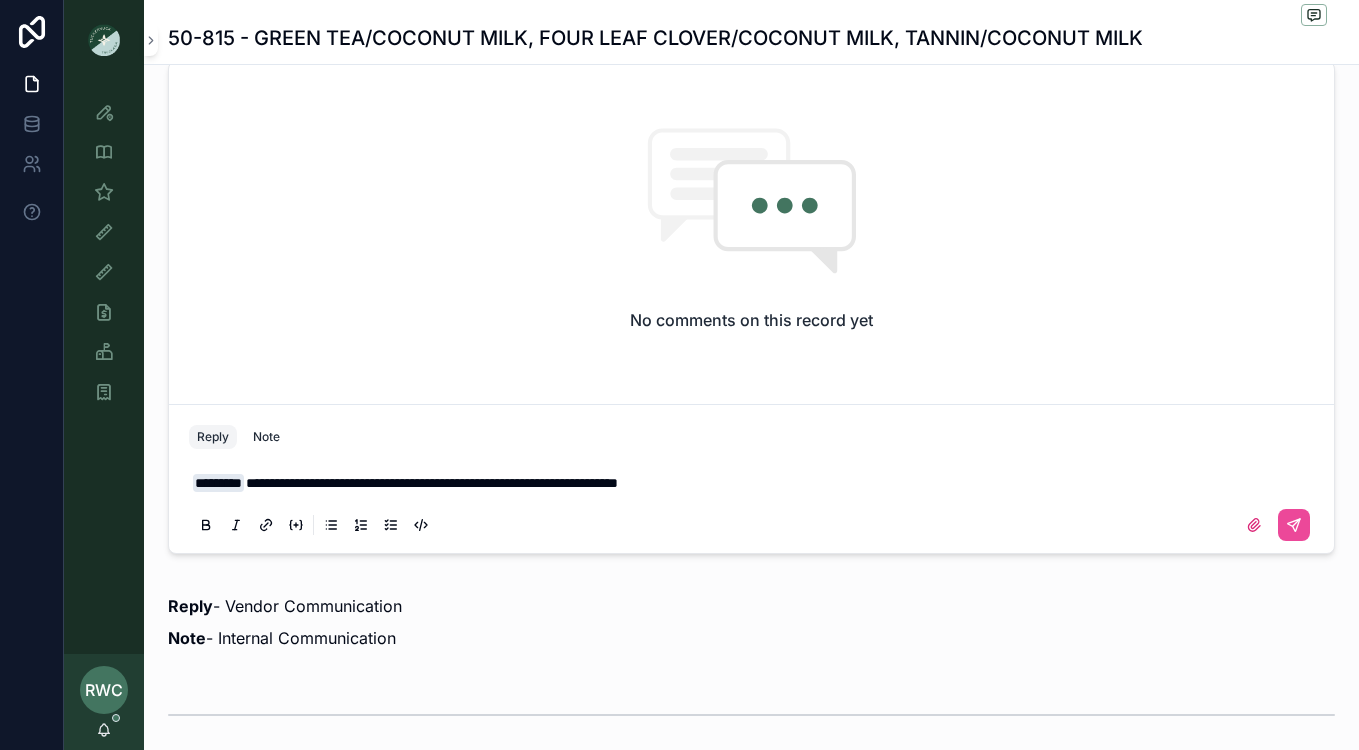 click on "**********" at bounding box center (432, 483) 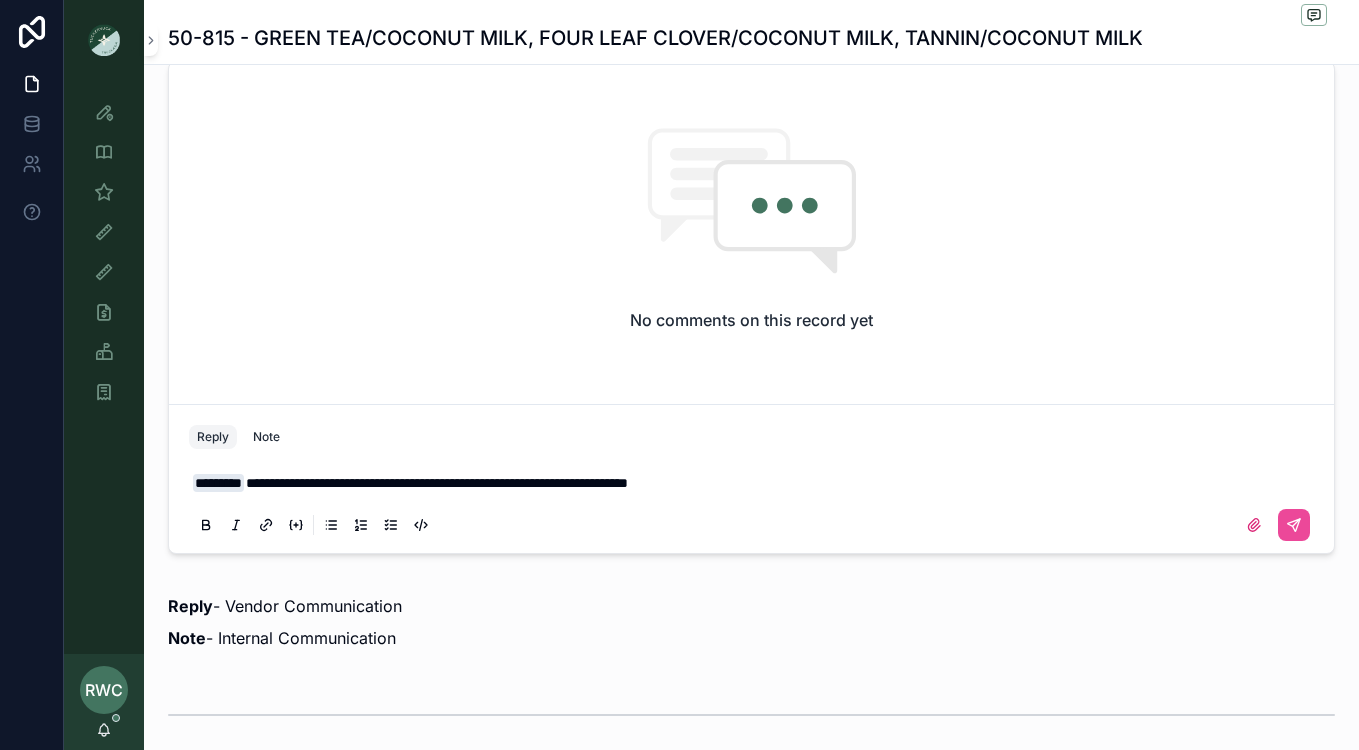 click on "**********" at bounding box center [437, 483] 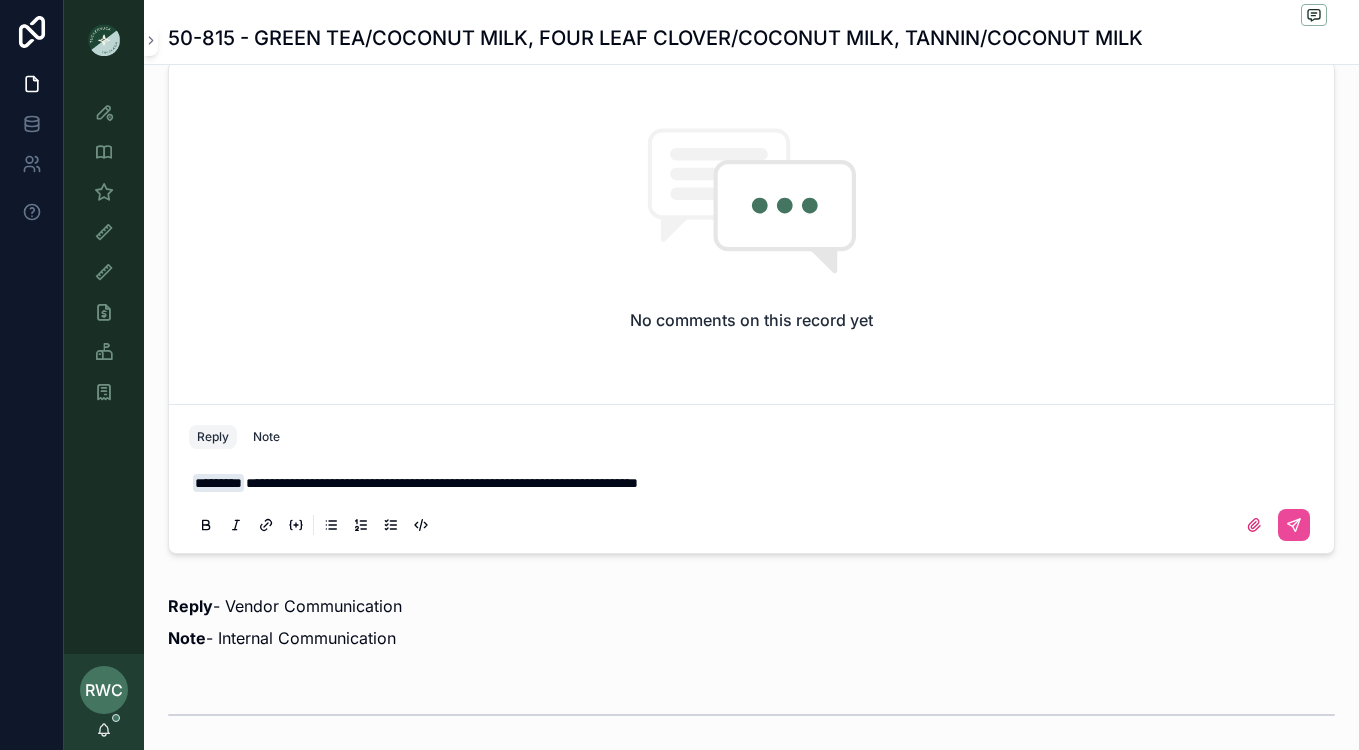 click on "**********" at bounding box center (755, 483) 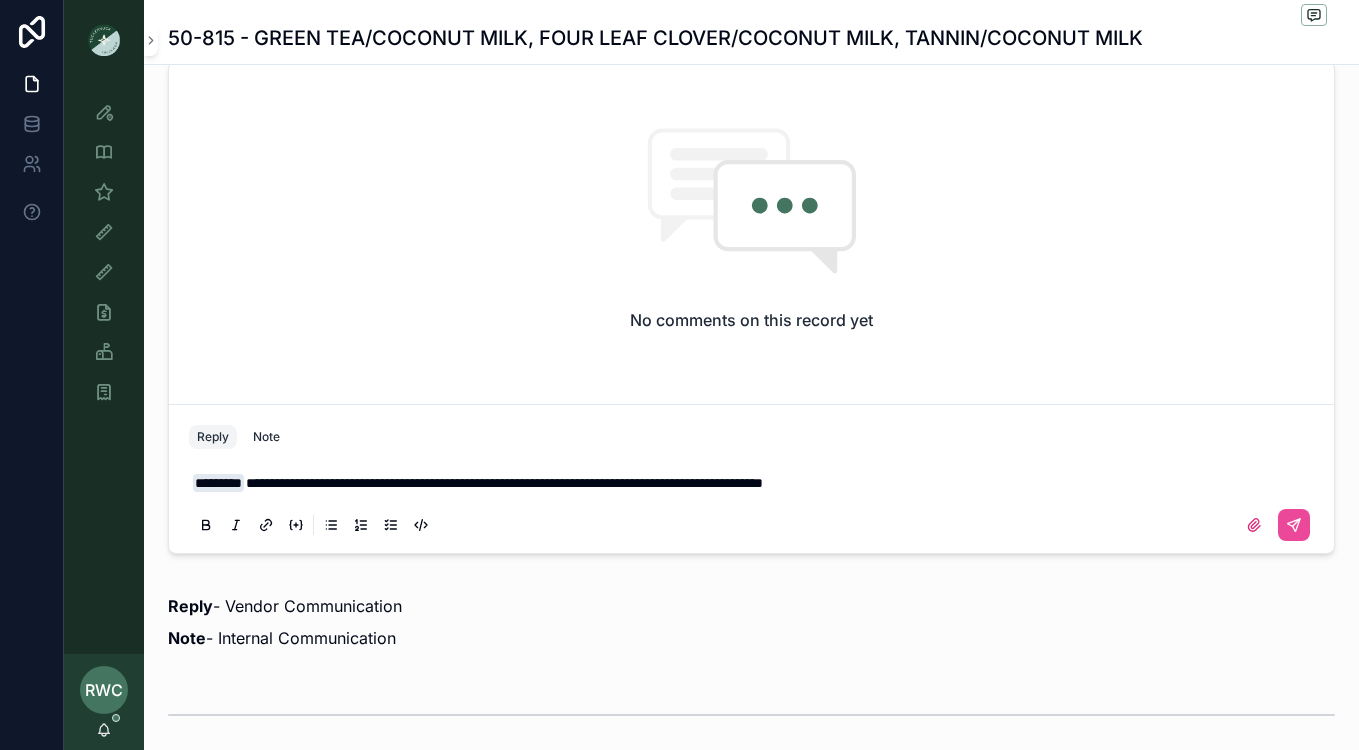 click on "**********" at bounding box center (504, 483) 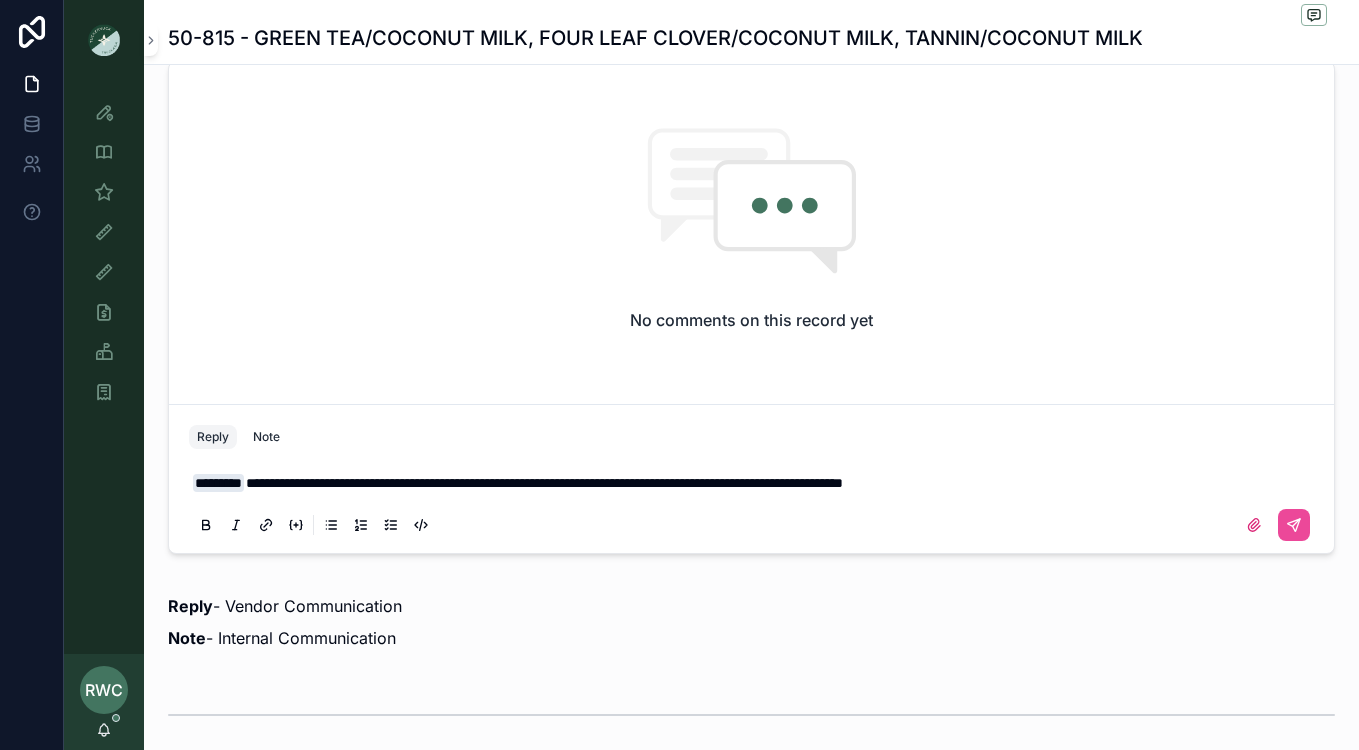 click on "**********" at bounding box center [544, 483] 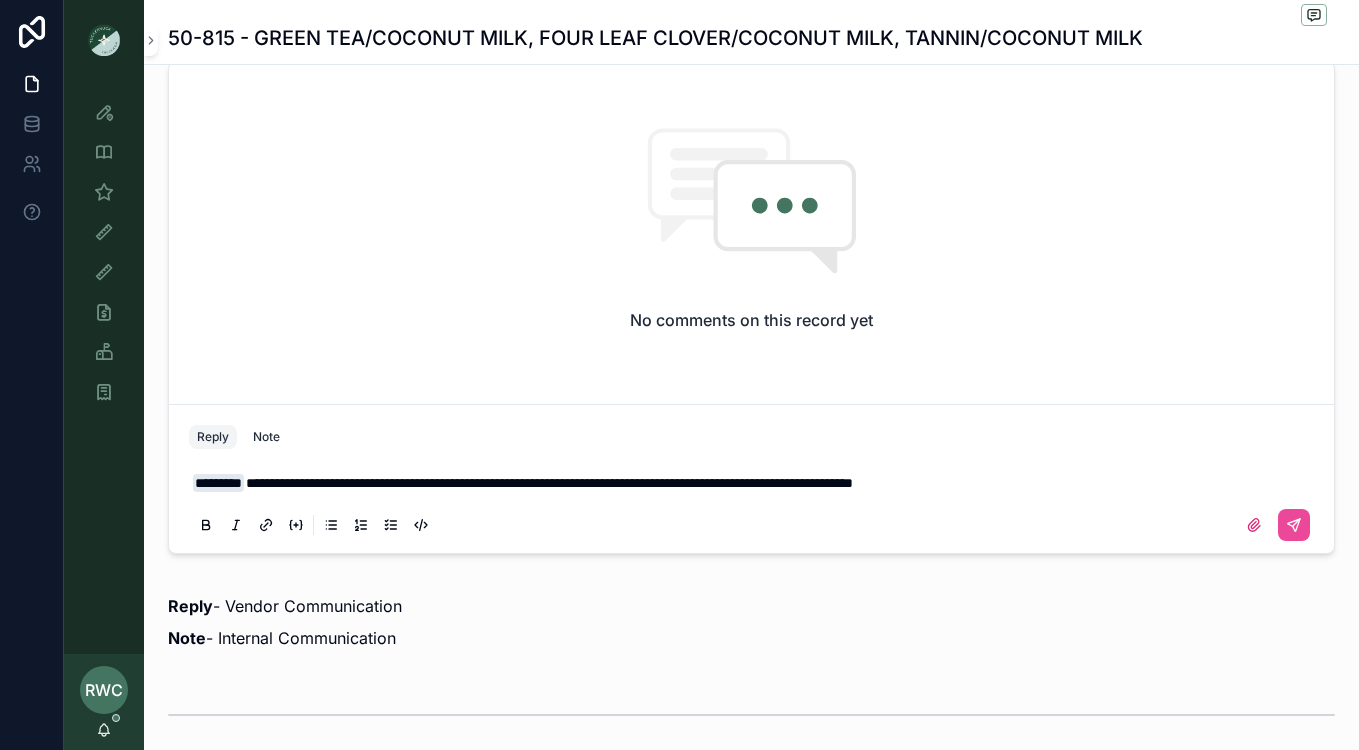 click on "**********" at bounding box center [549, 483] 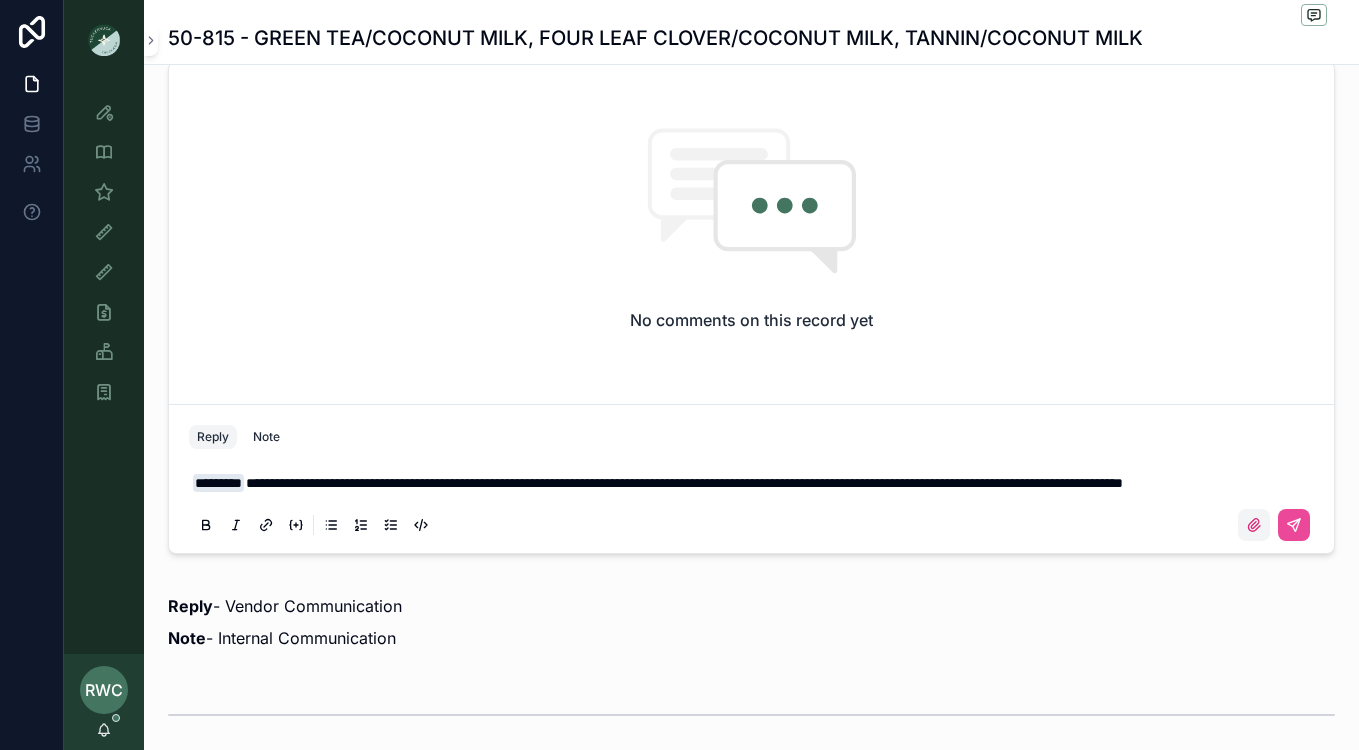 click 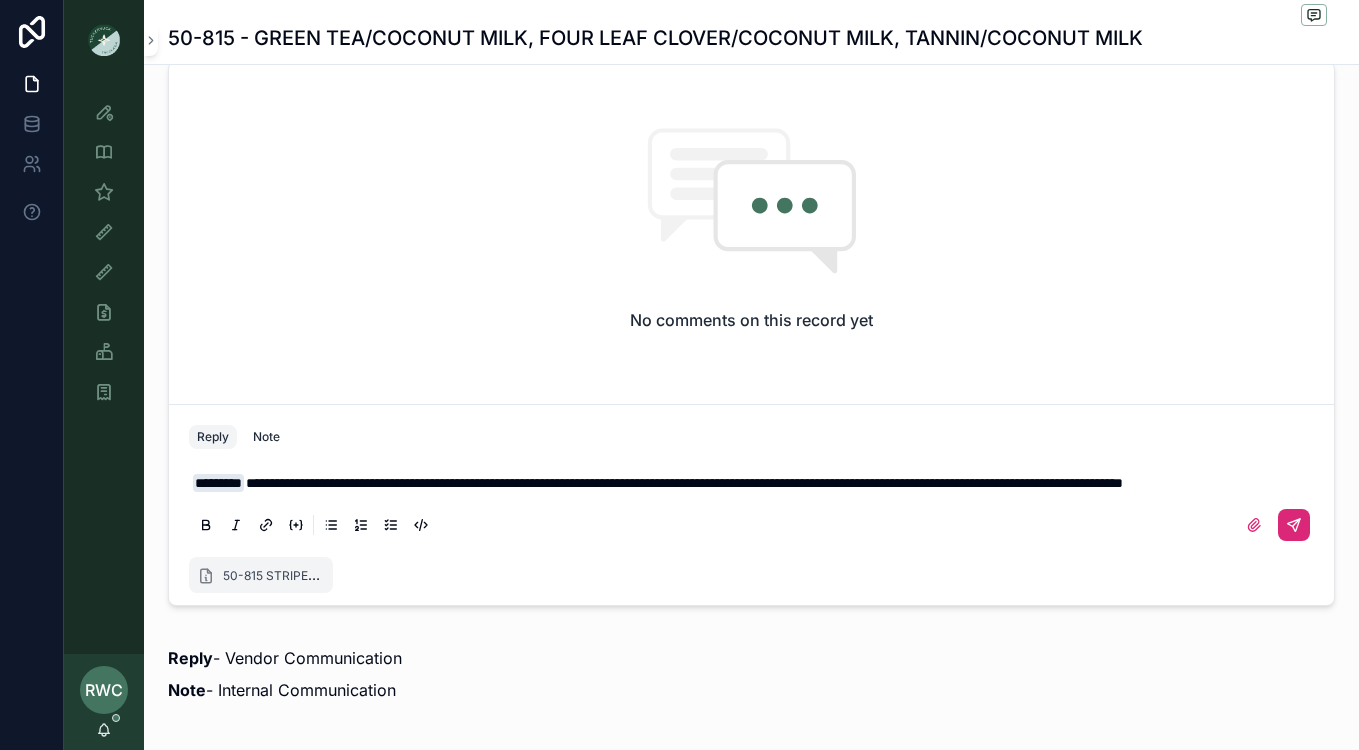 click at bounding box center (1294, 525) 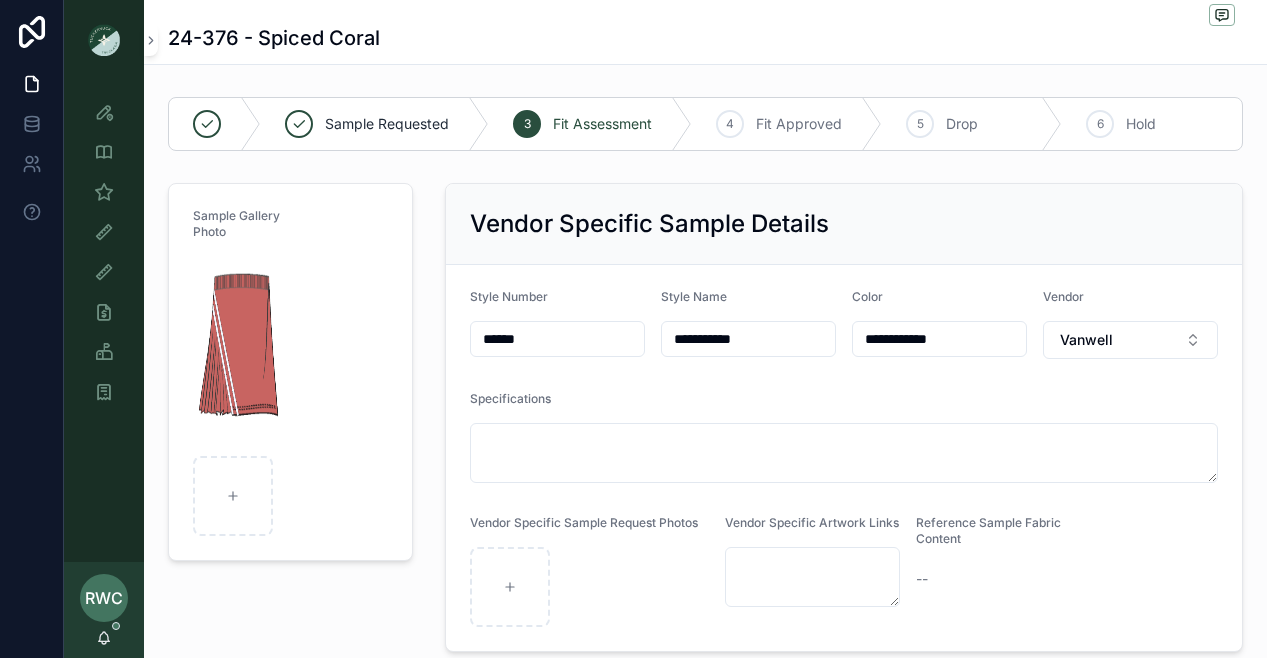 scroll, scrollTop: 0, scrollLeft: 0, axis: both 